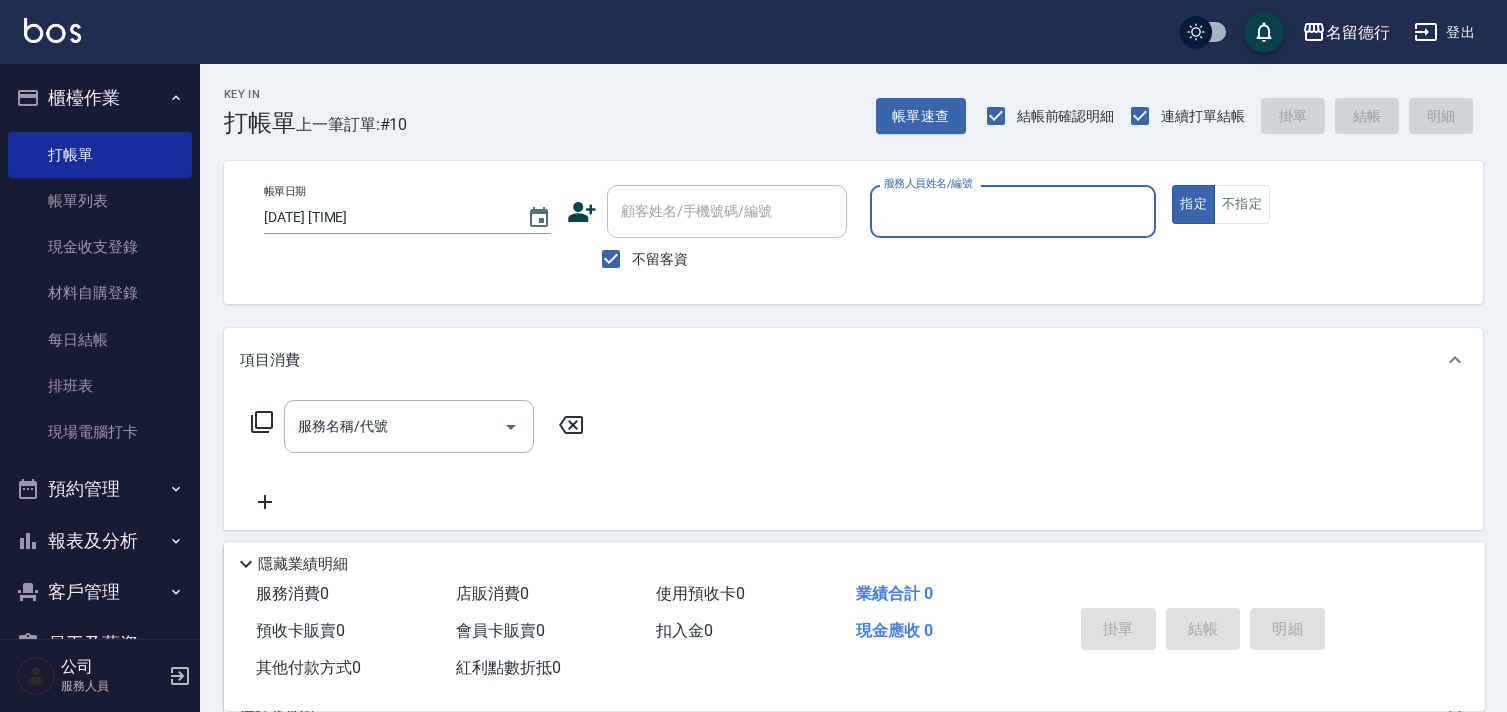 scroll, scrollTop: 0, scrollLeft: 0, axis: both 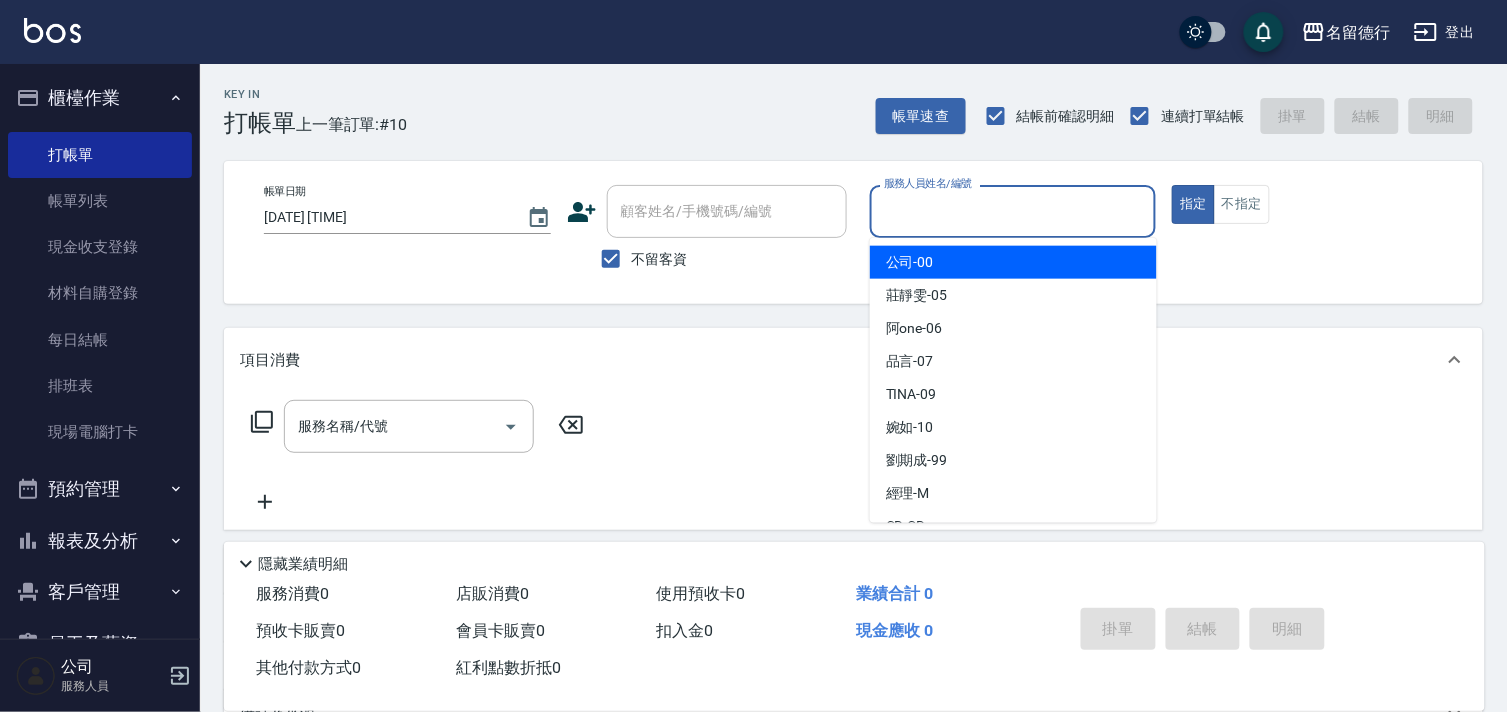 click on "服務人員姓名/編號" at bounding box center [1013, 211] 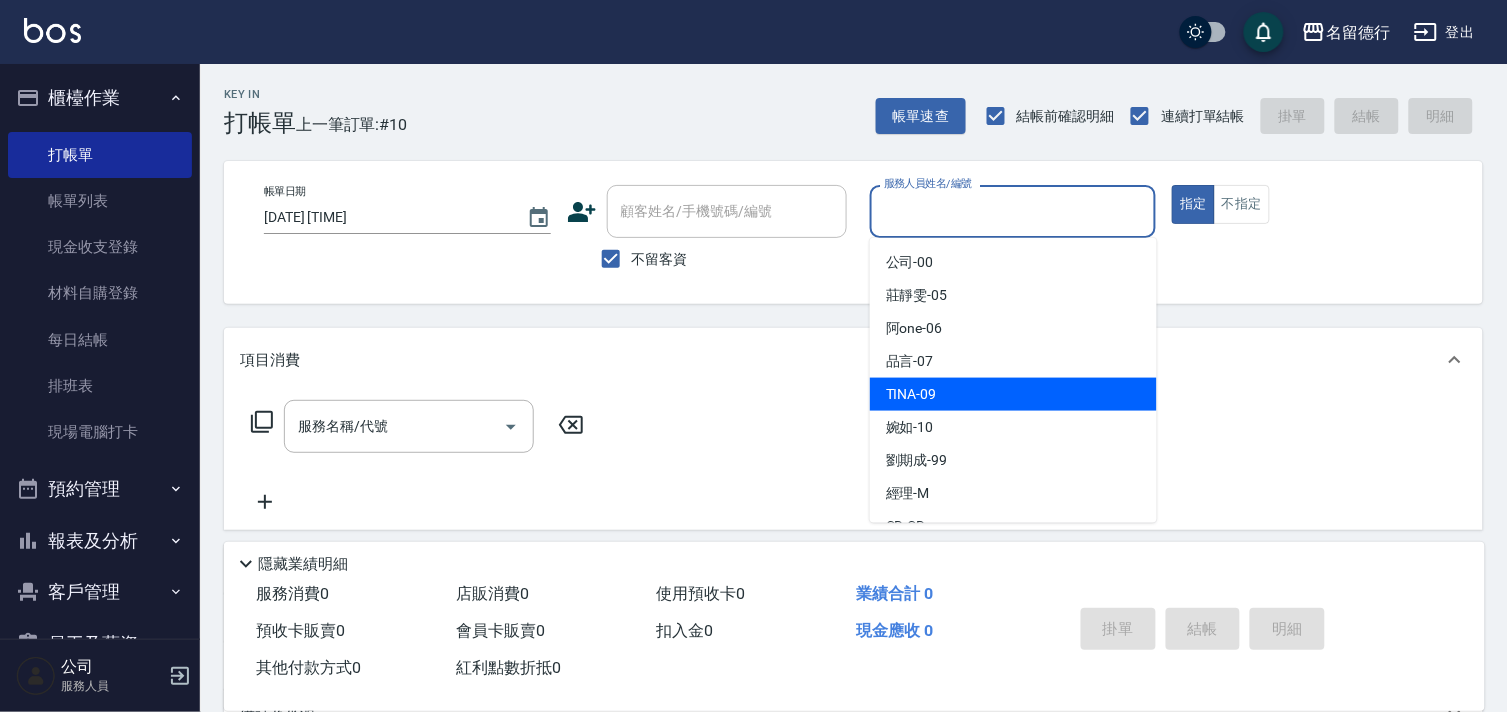 click on "[NAME] [PHONE_PREFIX]" at bounding box center [911, 394] 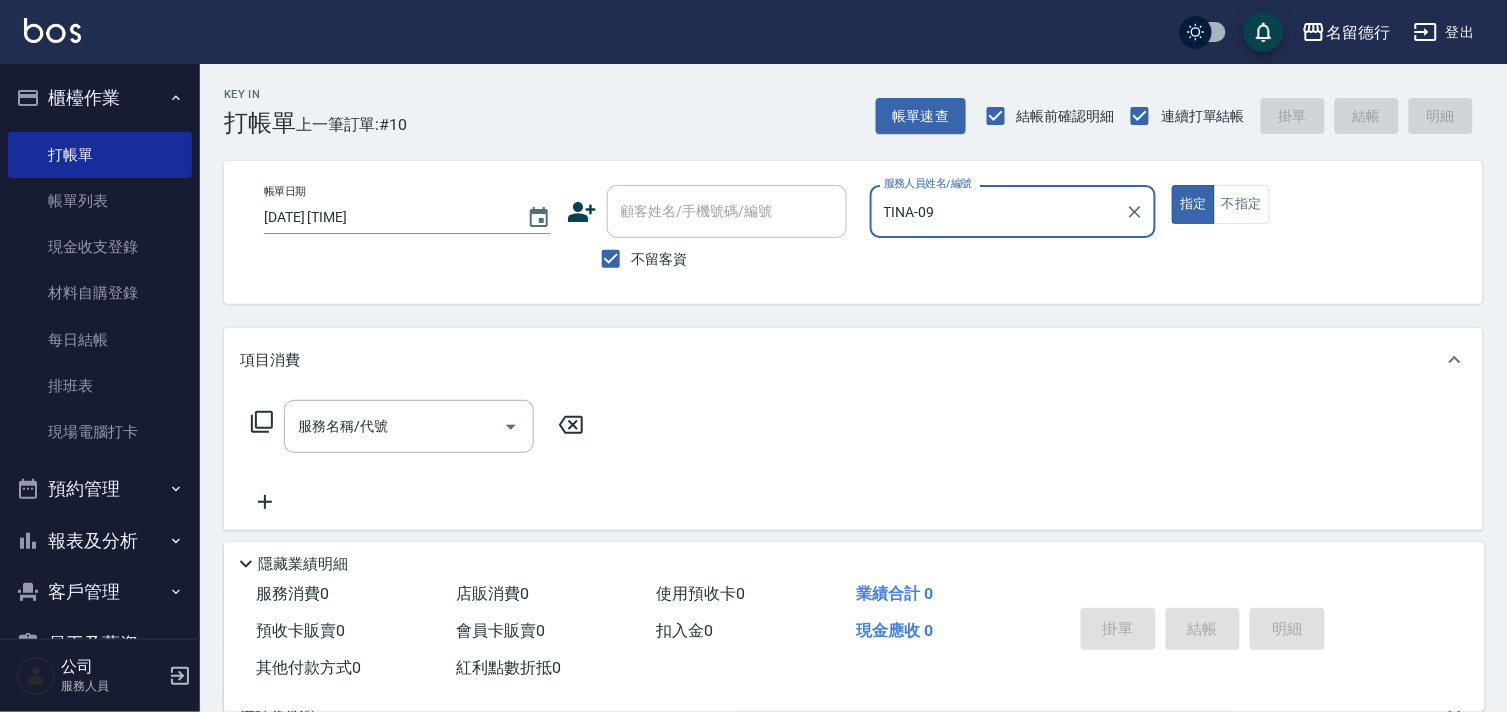 type on "TINA-09" 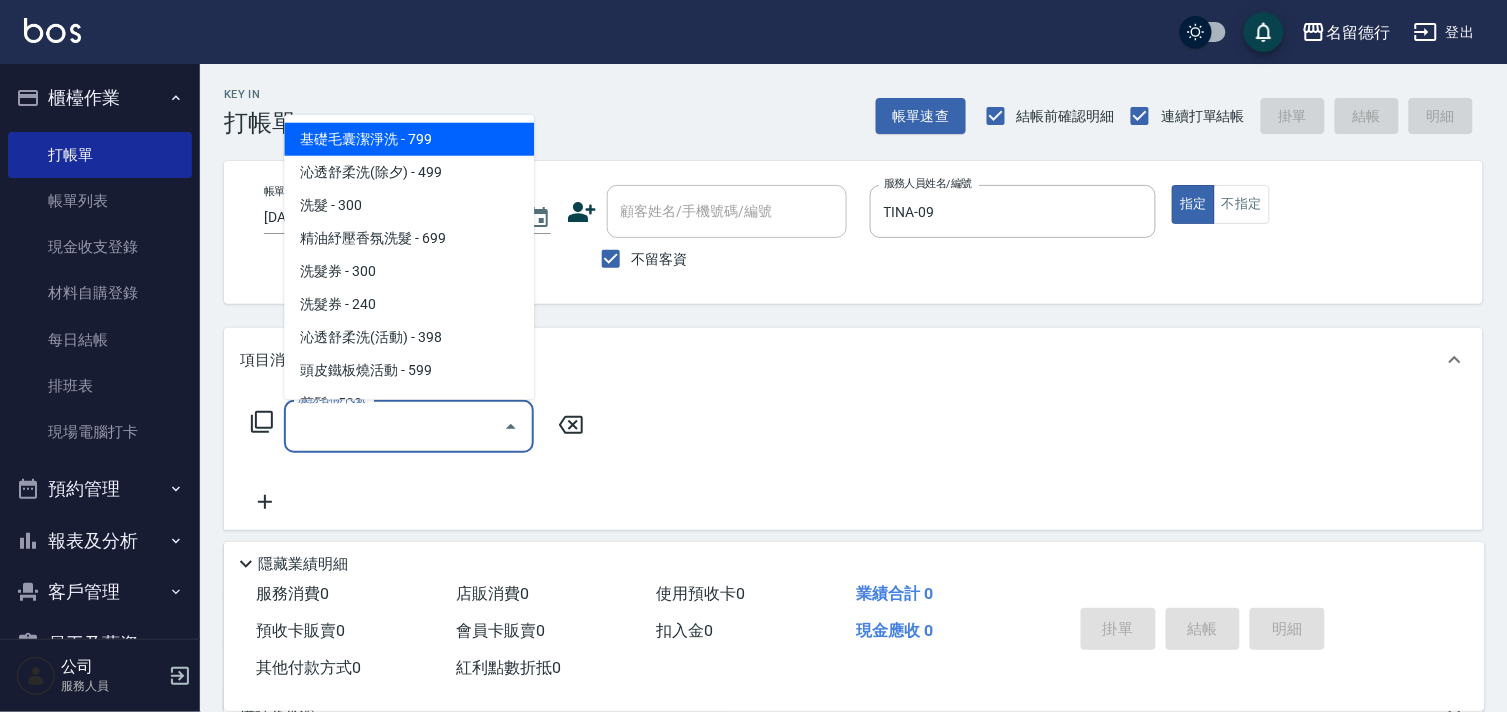 click on "服務名稱/代號" at bounding box center [394, 426] 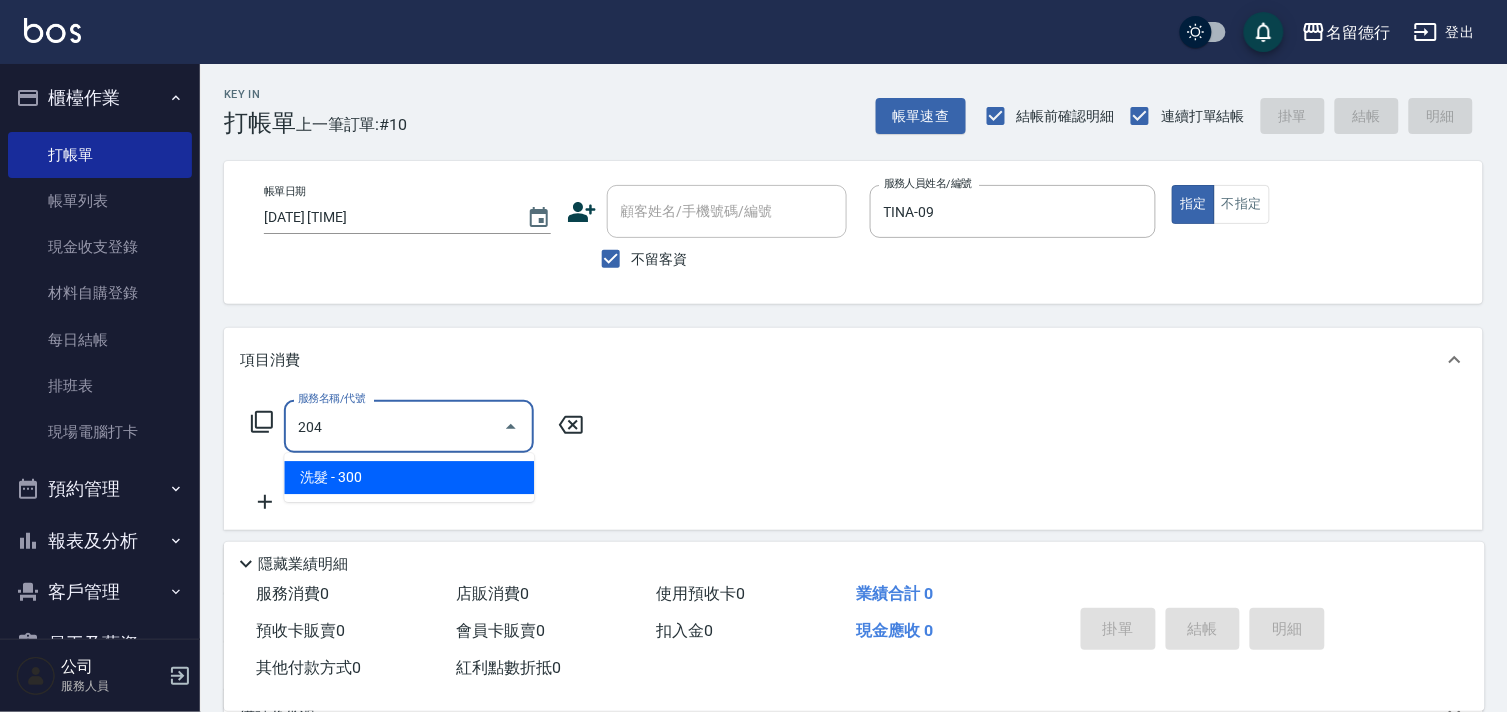 click on "洗髮 - 300" at bounding box center (409, 477) 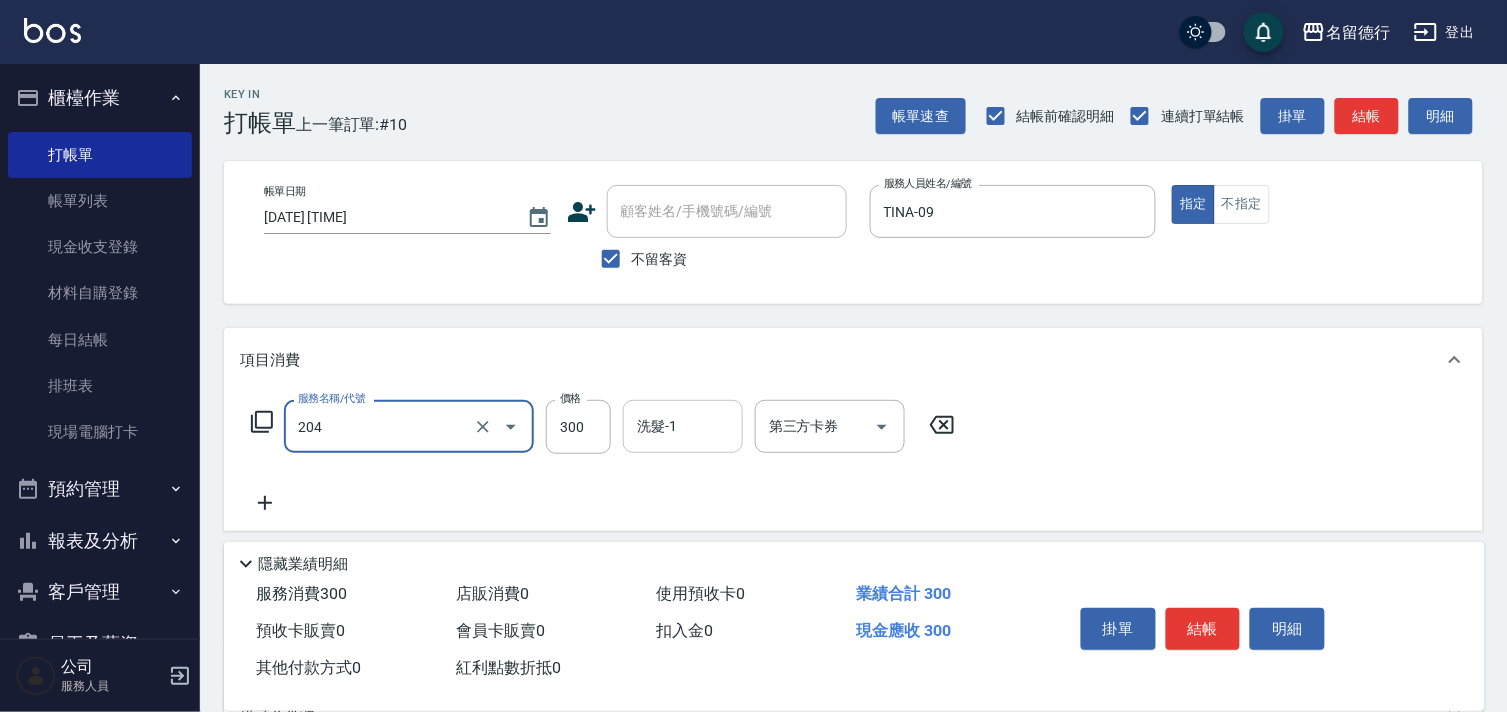 type on "洗髮(204)" 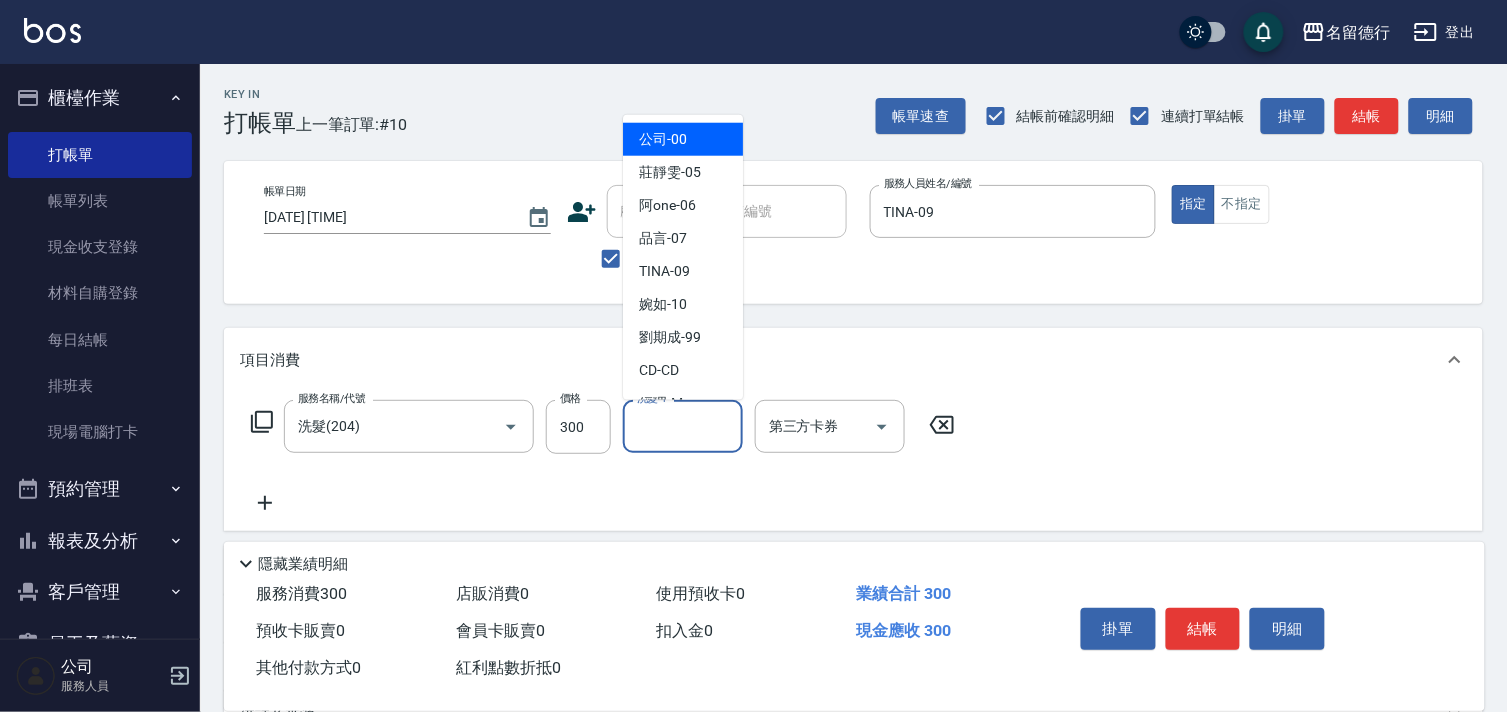 click on "洗髮-1 洗髮-1" at bounding box center (683, 426) 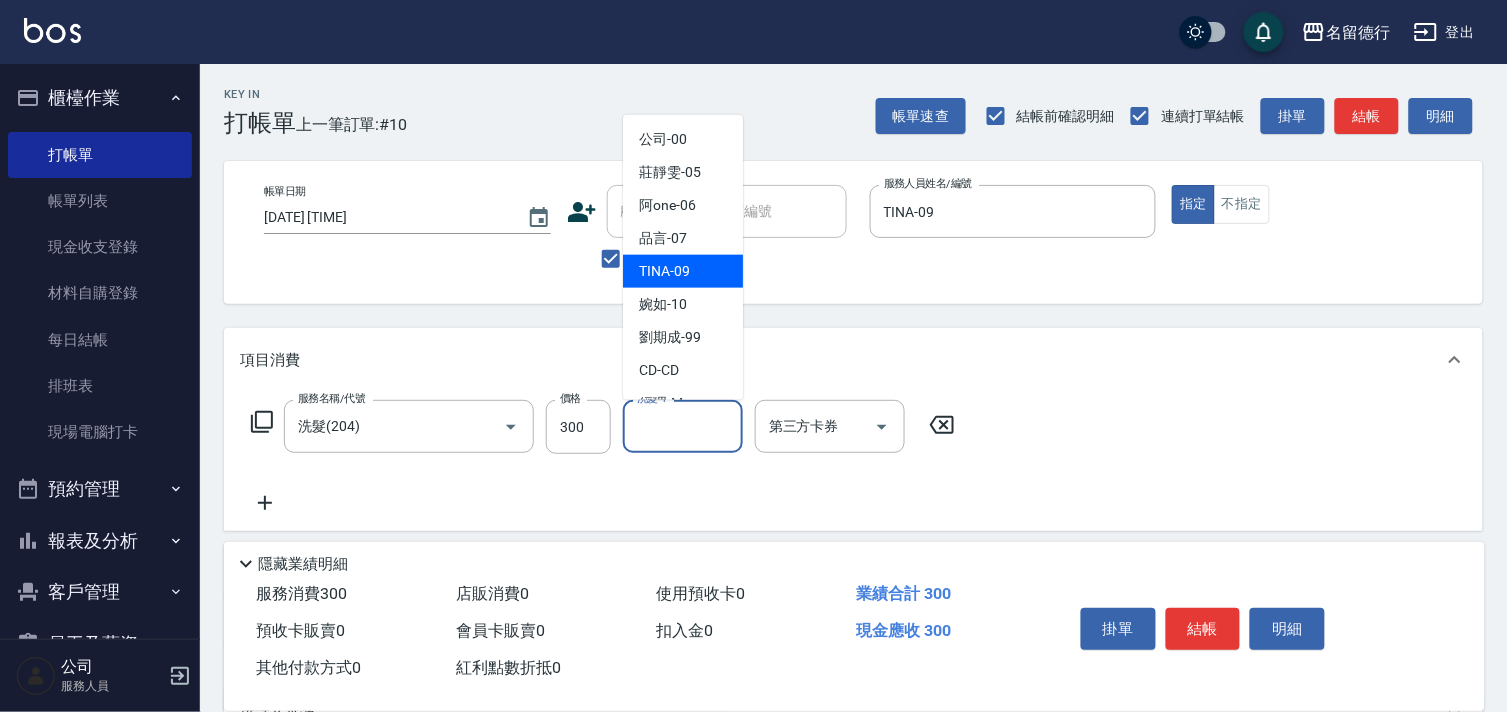 click on "[NAME] [PHONE_PREFIX]" at bounding box center (683, 271) 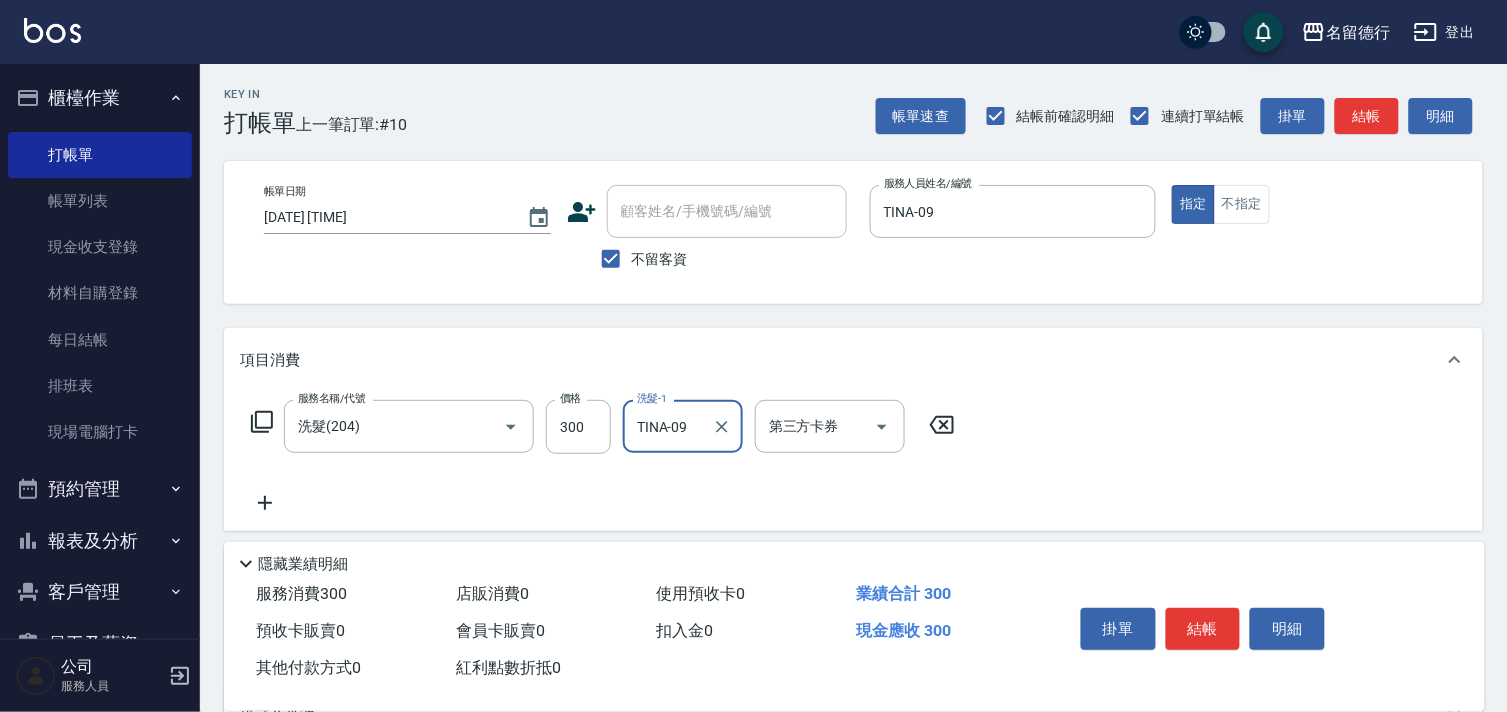 click 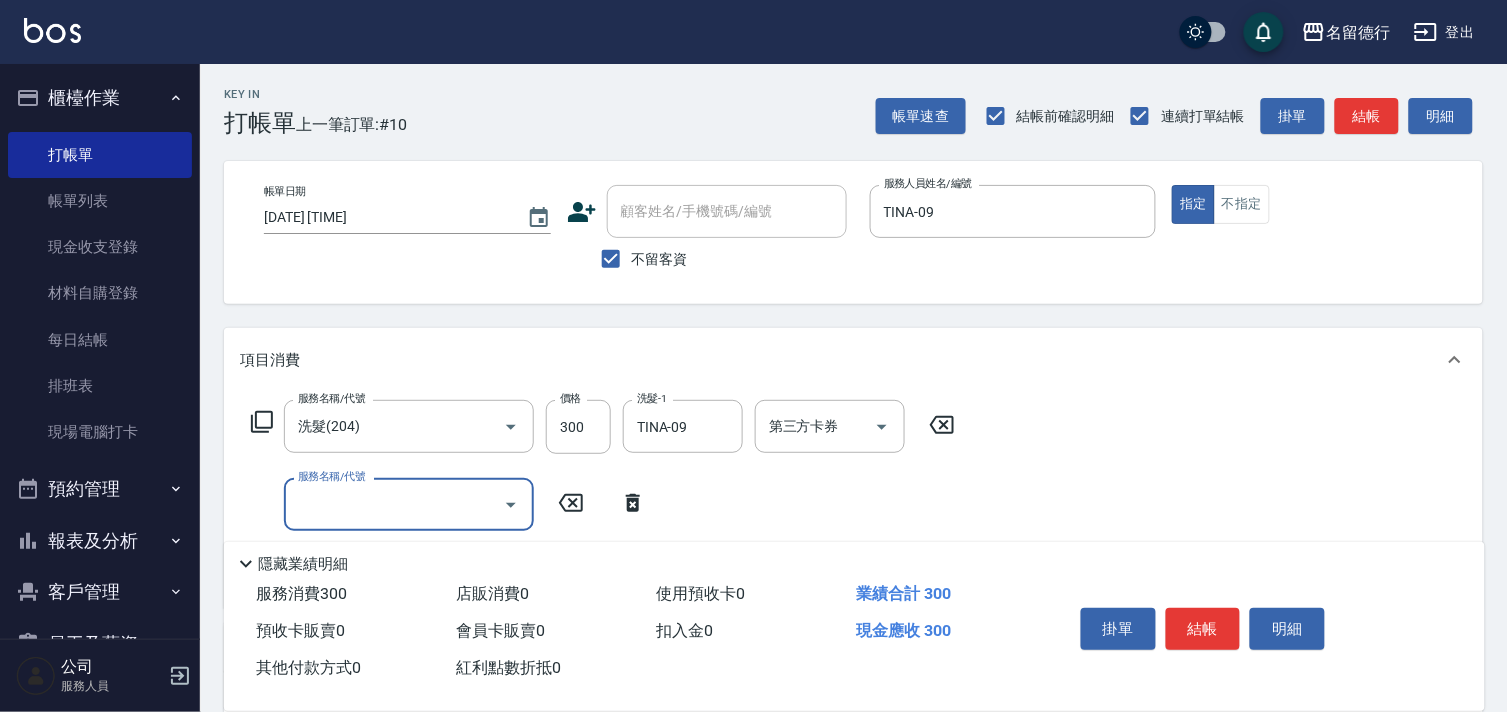 click on "服務名稱/代號" at bounding box center [394, 504] 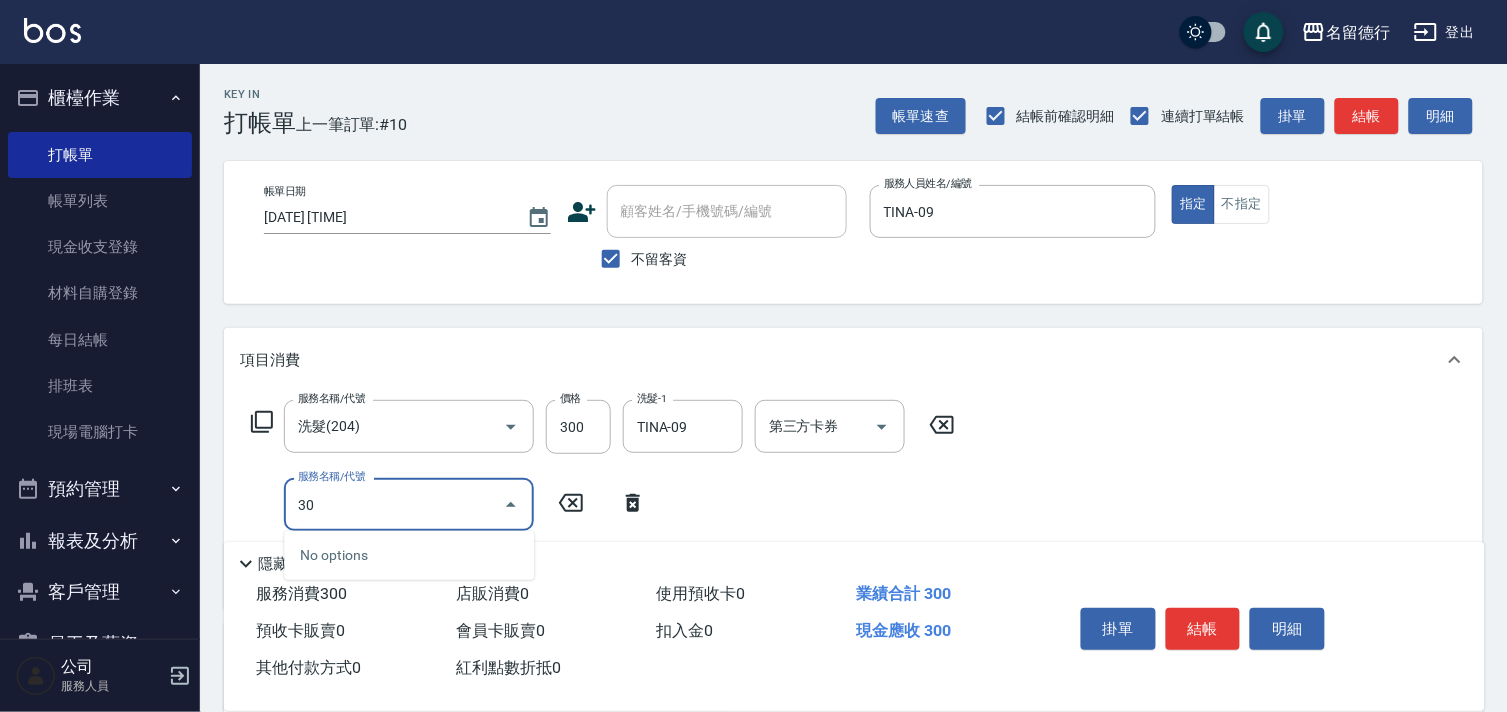 type on "302" 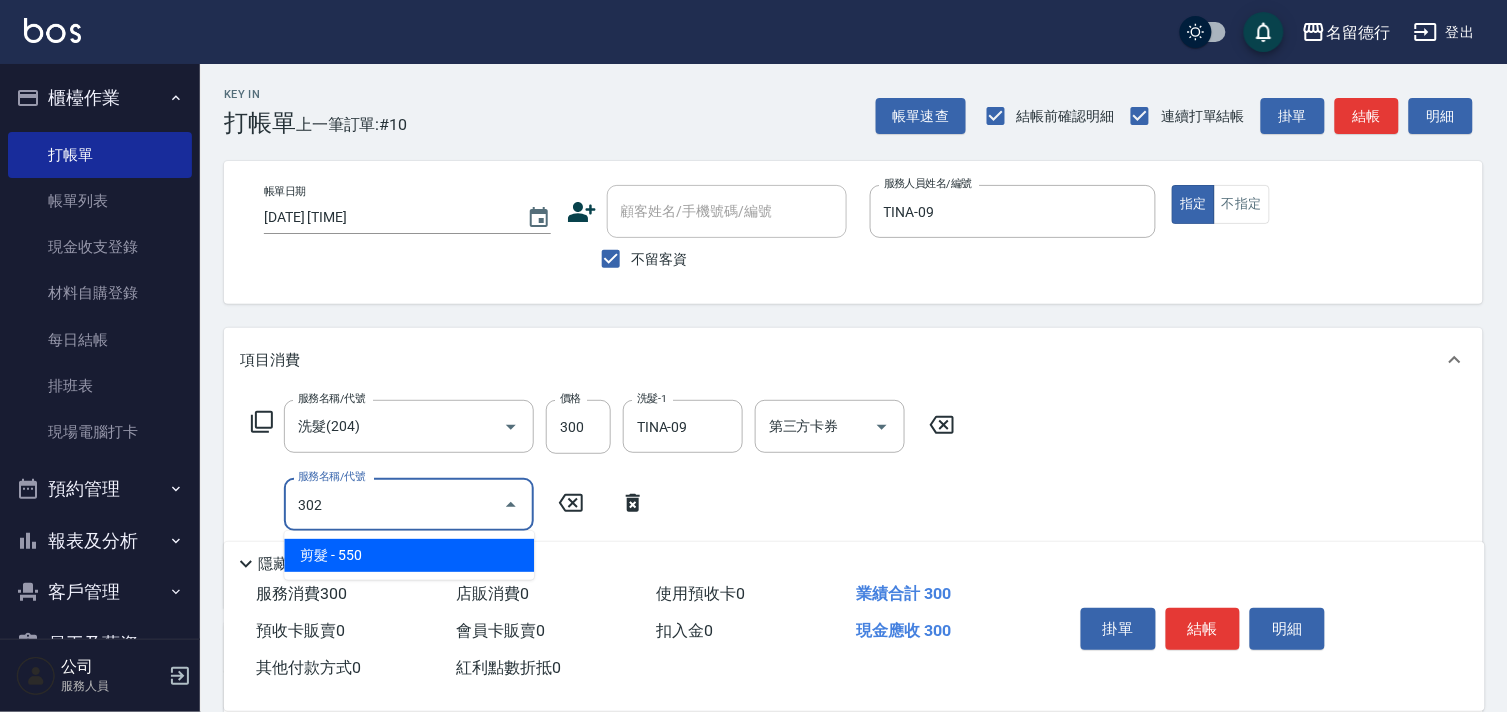 click on "剪髮 - 550" at bounding box center [409, 555] 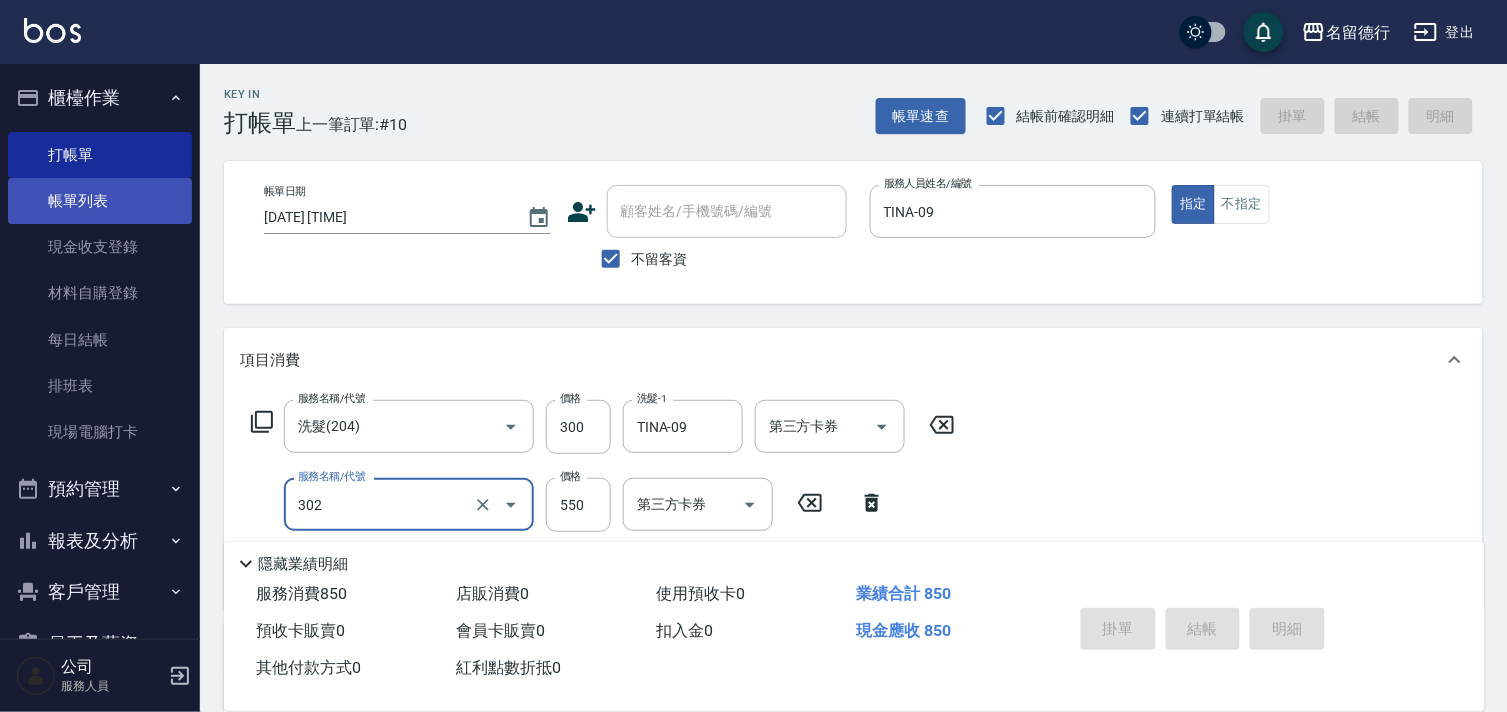 type on "2025/08/06 17:14" 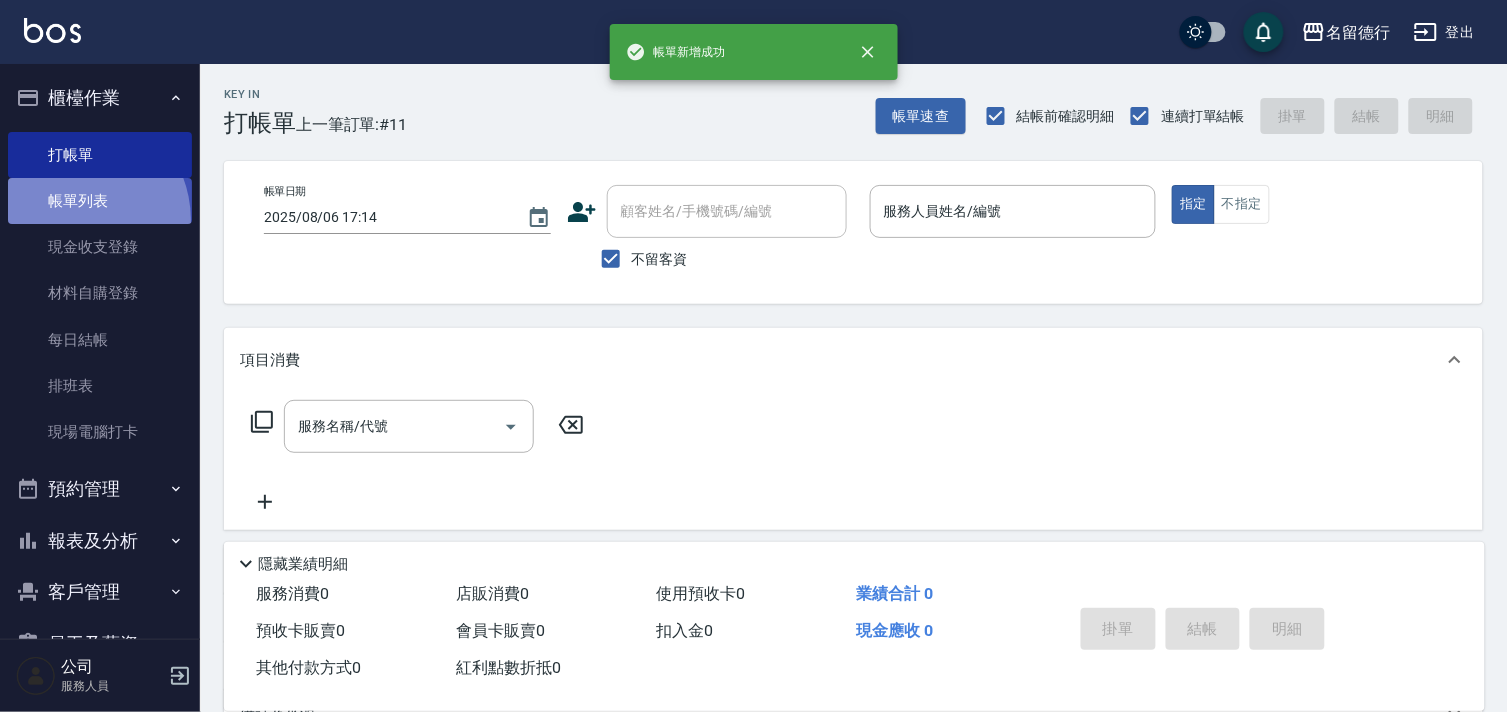 click on "帳單列表" at bounding box center (100, 201) 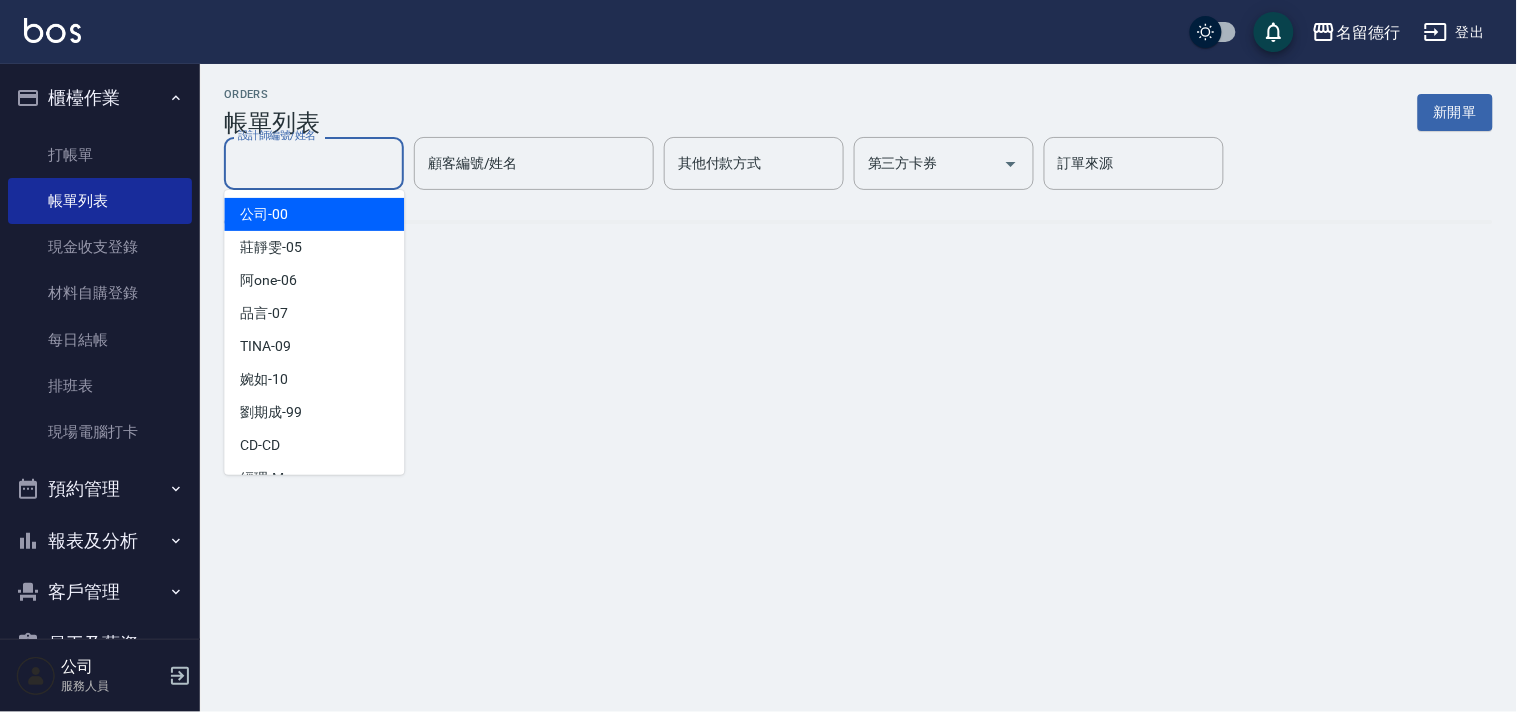click on "設計師編號/姓名" at bounding box center [314, 163] 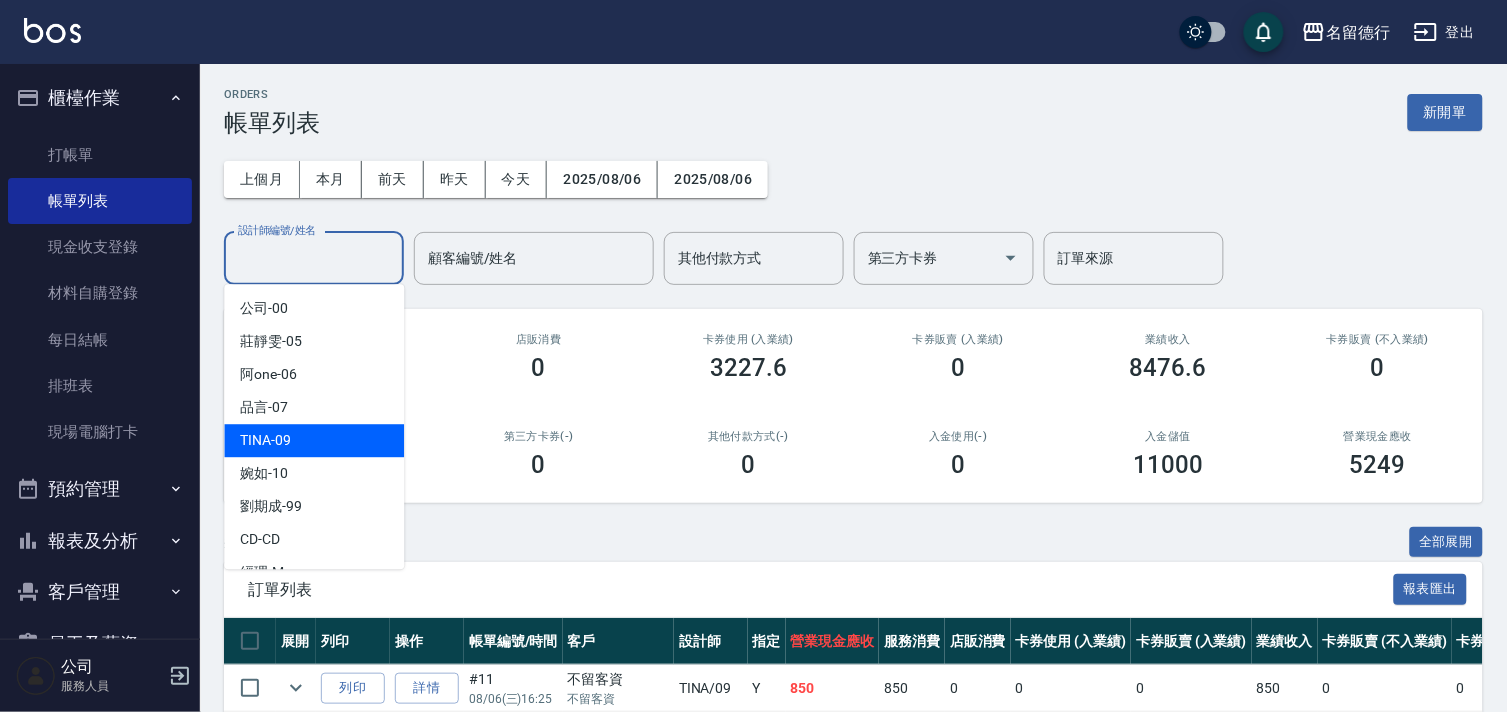 click on "[NAME] [PHONE_PREFIX]" at bounding box center (265, 440) 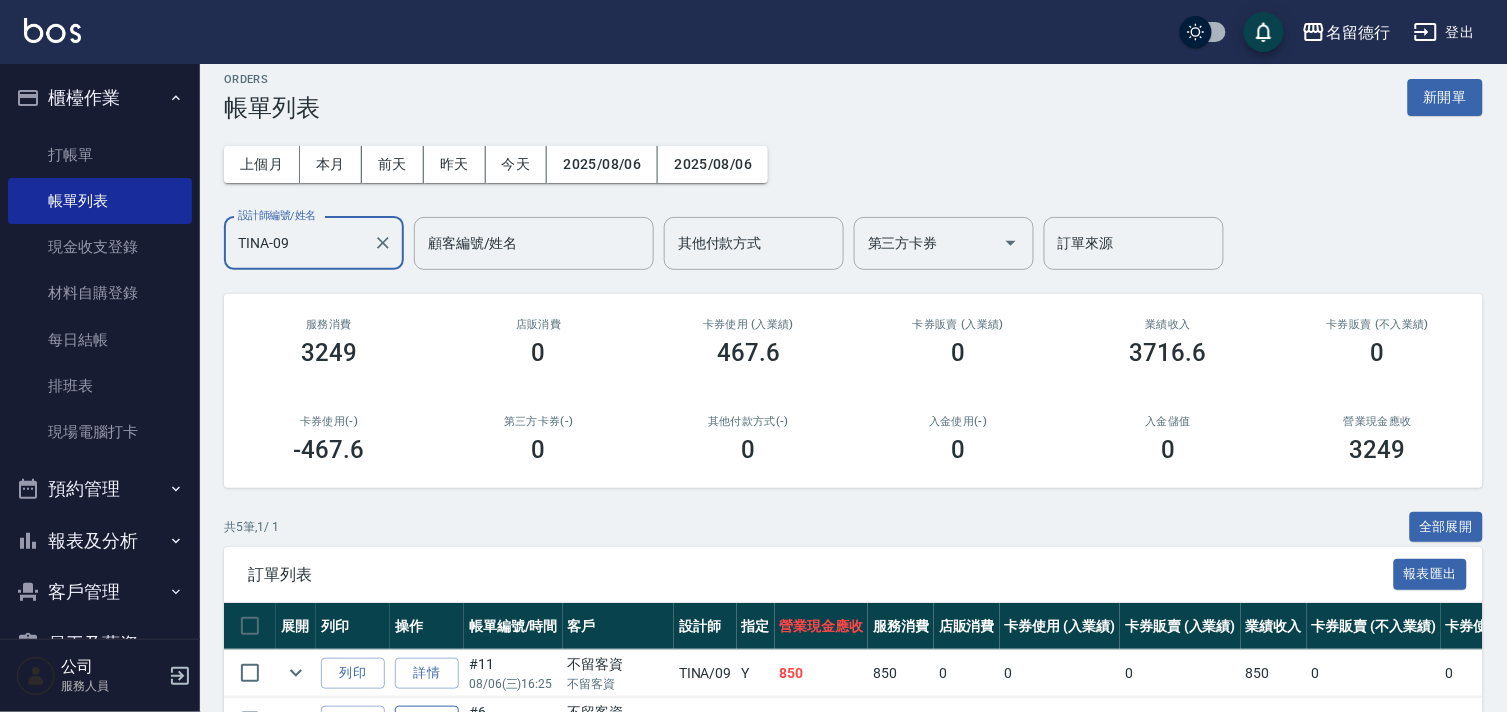 scroll, scrollTop: 0, scrollLeft: 0, axis: both 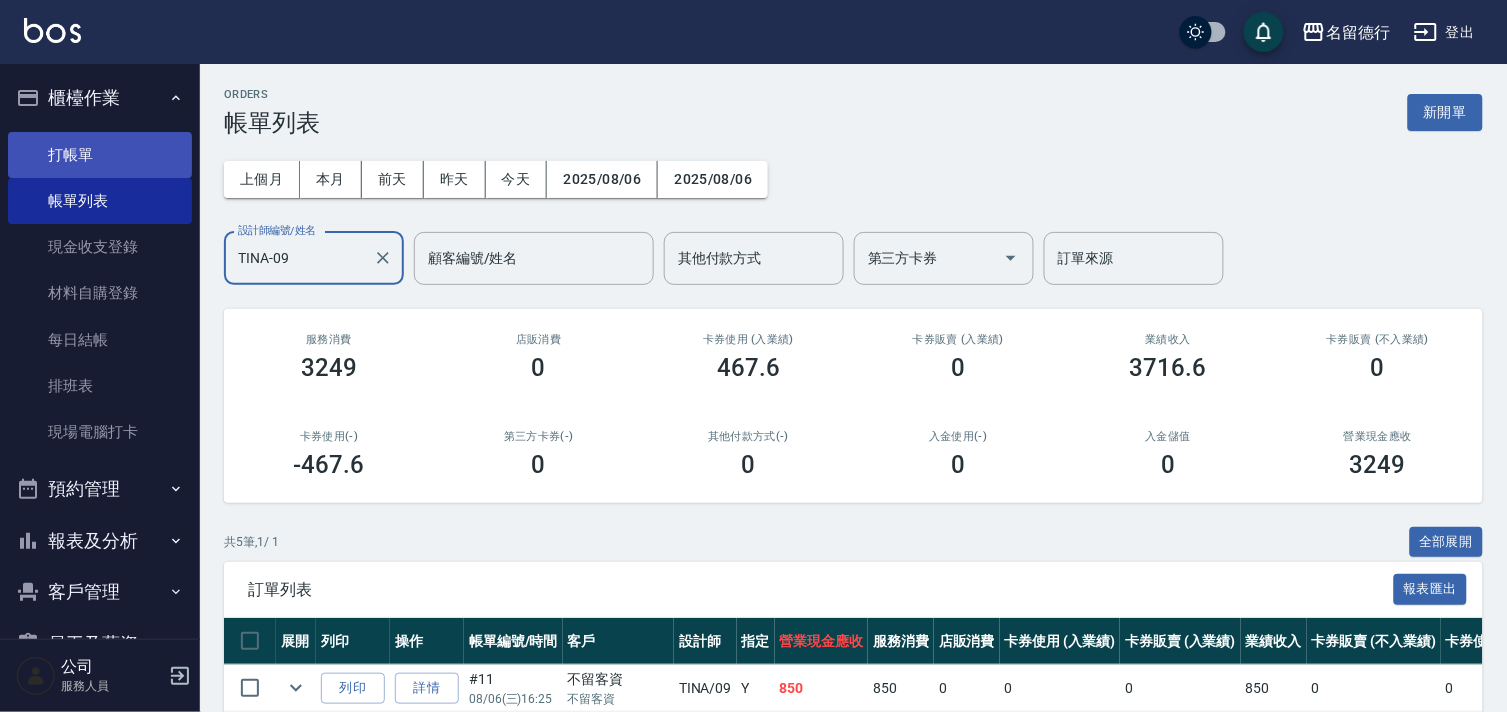 click on "打帳單" at bounding box center (100, 155) 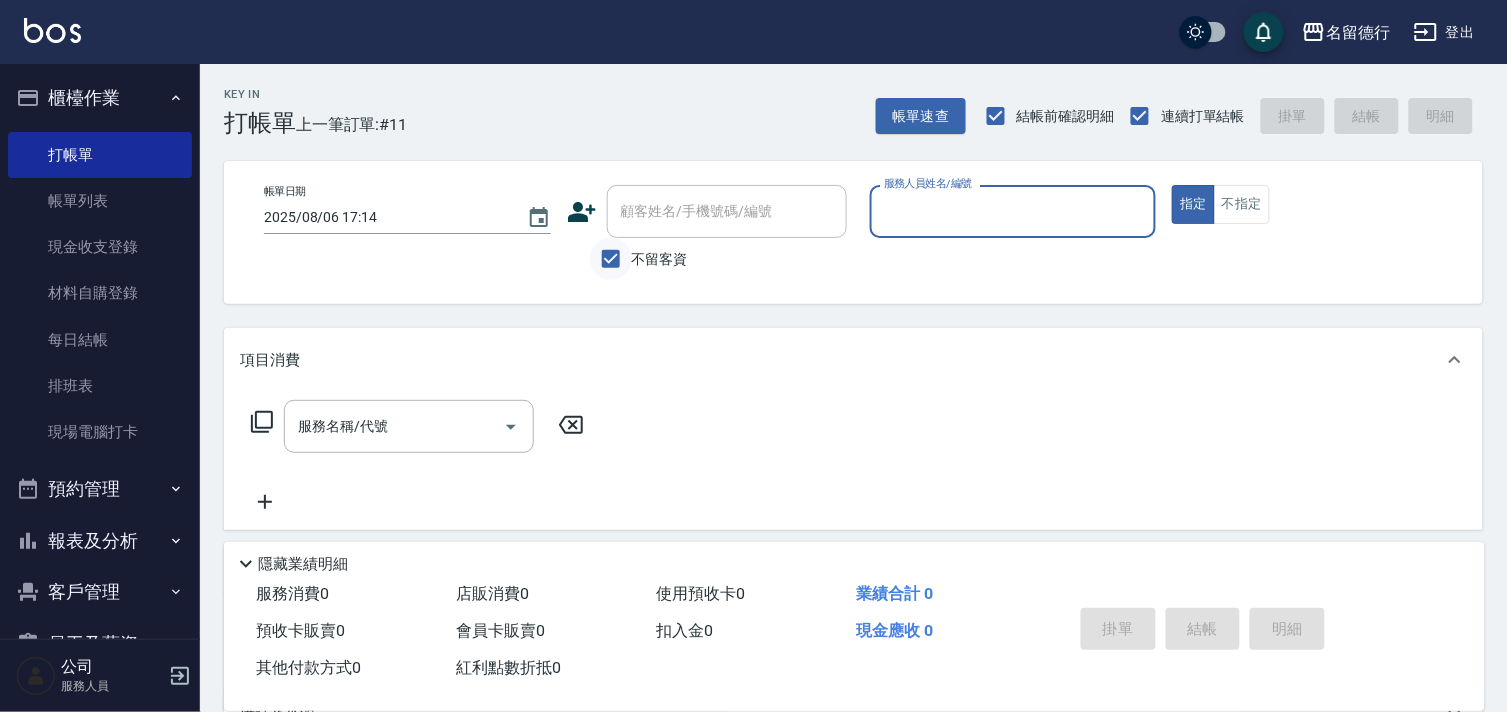 click on "不留客資" at bounding box center (611, 259) 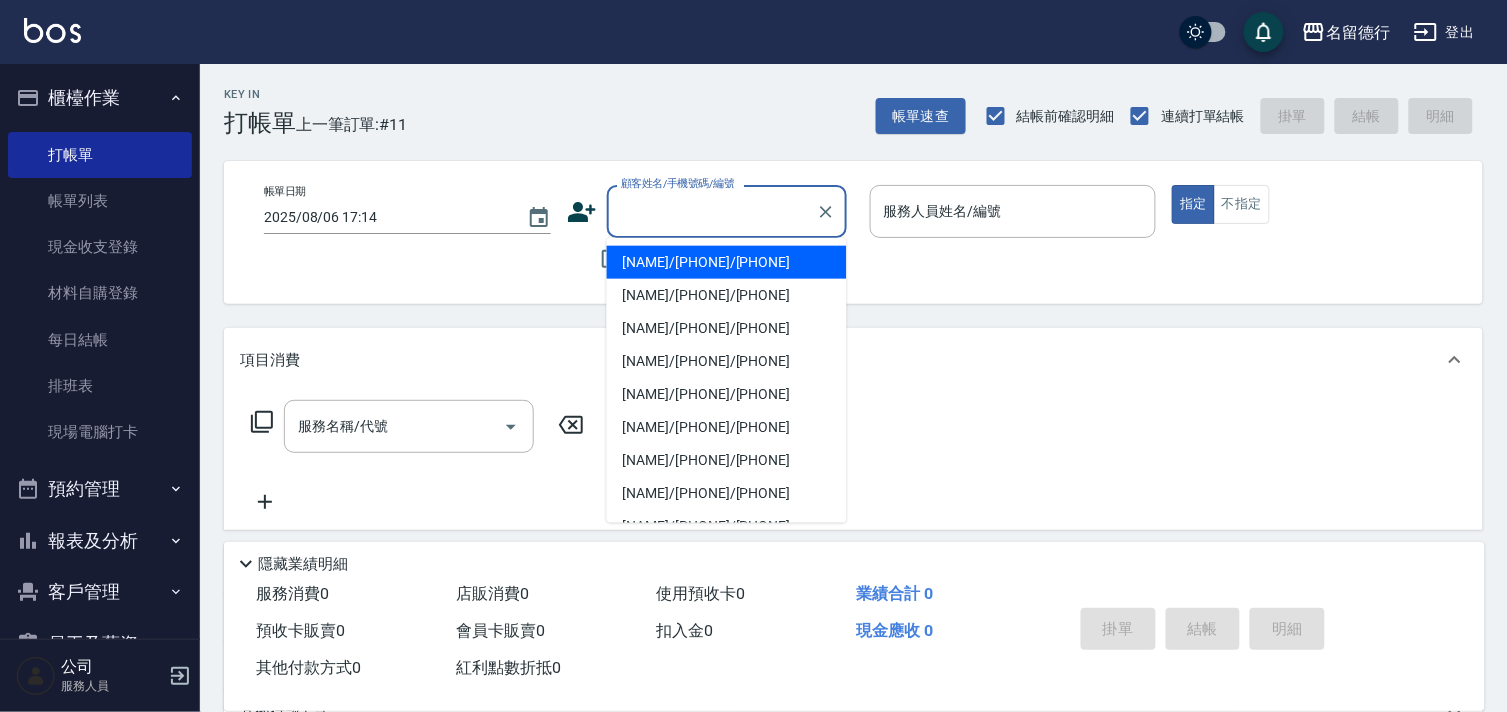 click on "顧客姓名/手機號碼/編號" at bounding box center (712, 211) 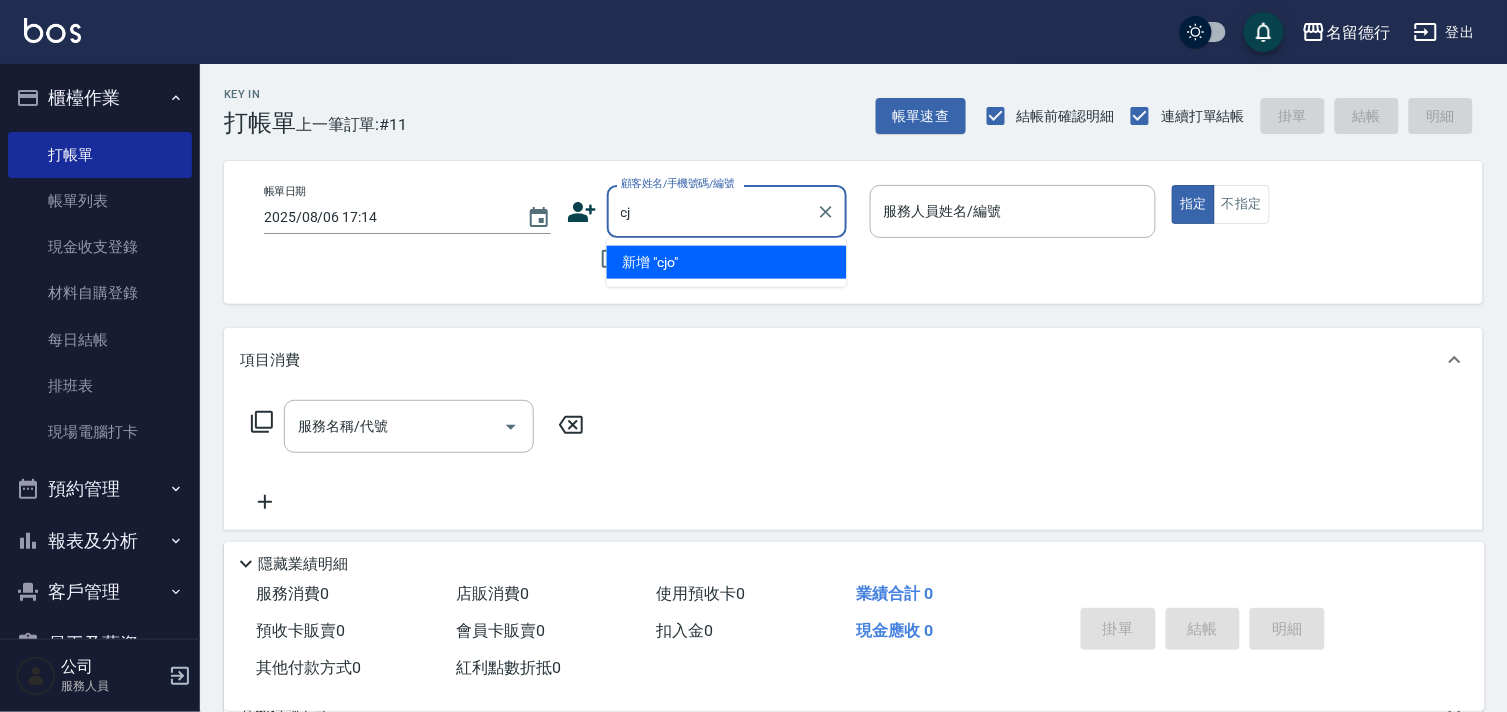 type on "c" 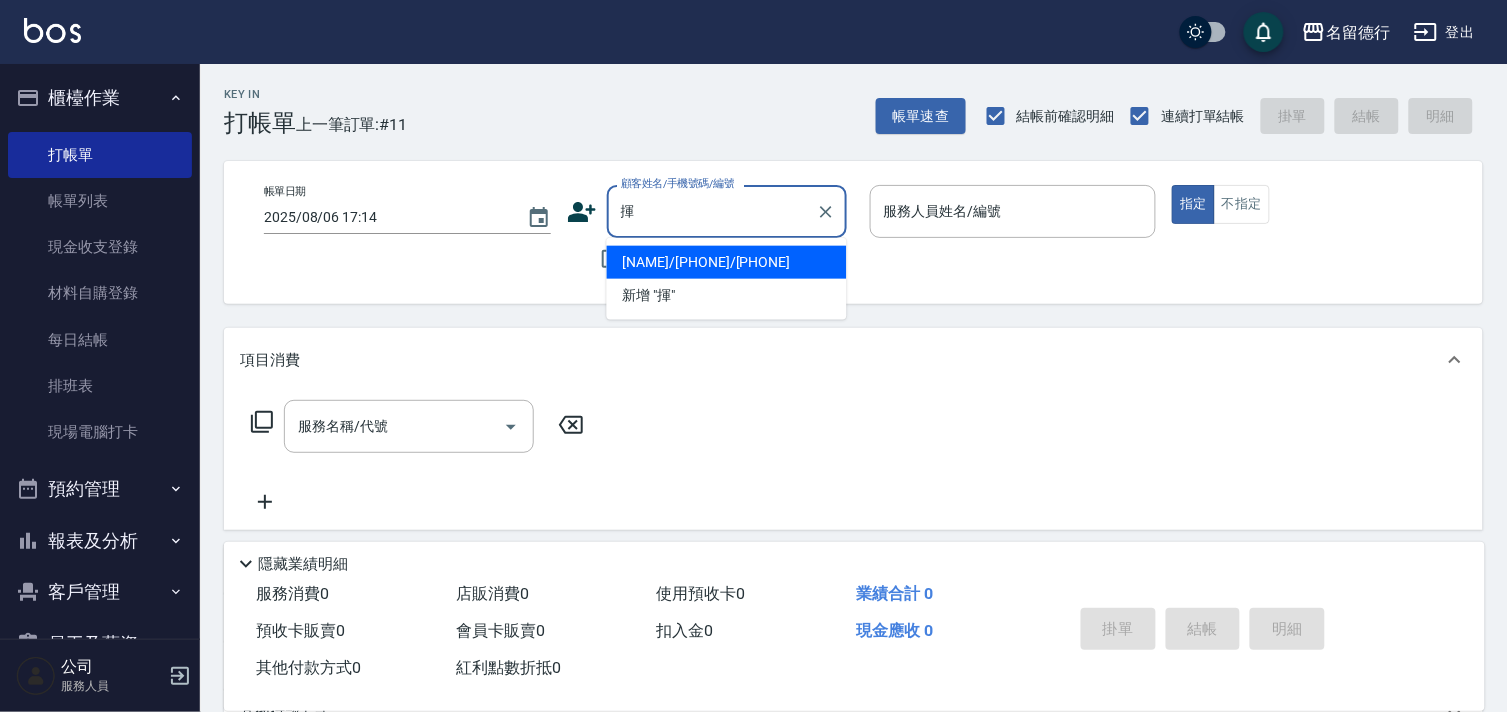 click on "[NAME]/[PHONE]/[PHONE]" at bounding box center (727, 262) 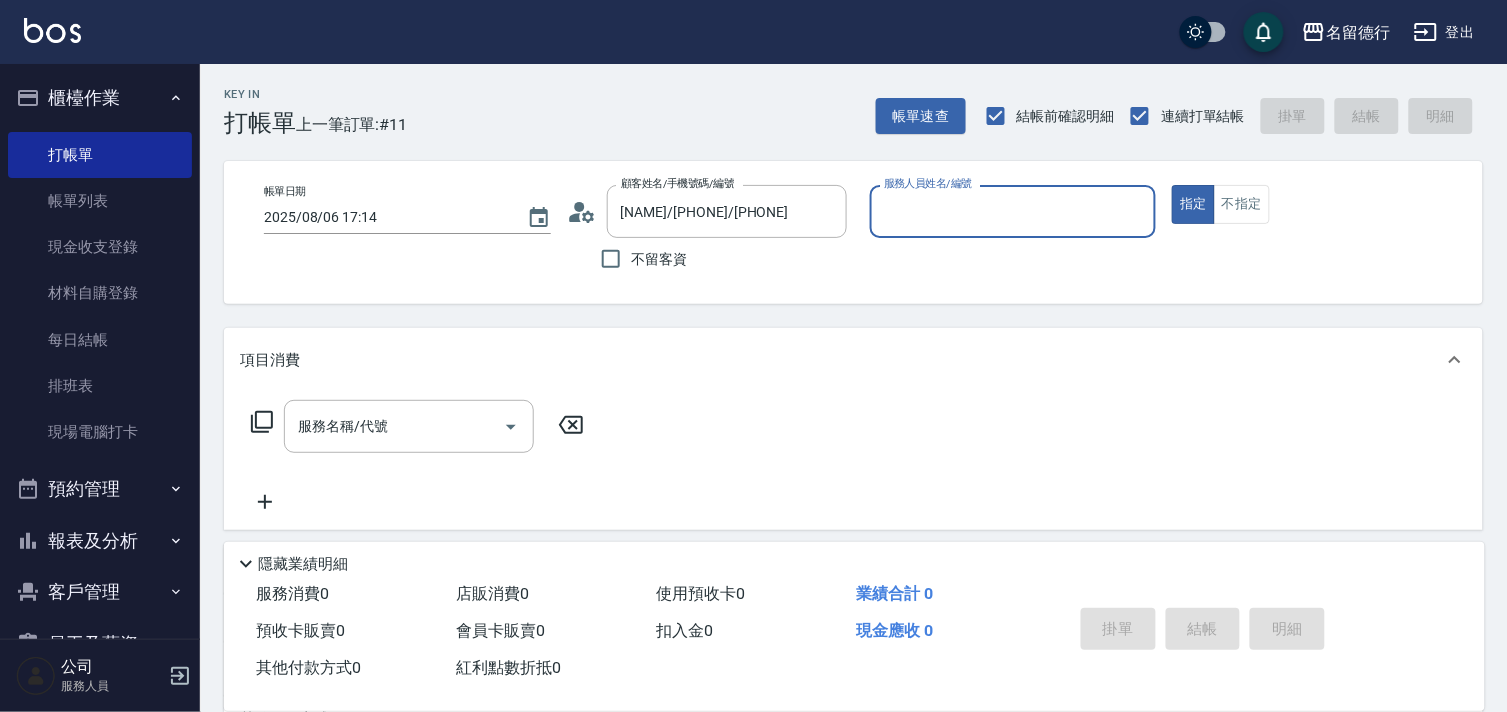 type on "TINA-09" 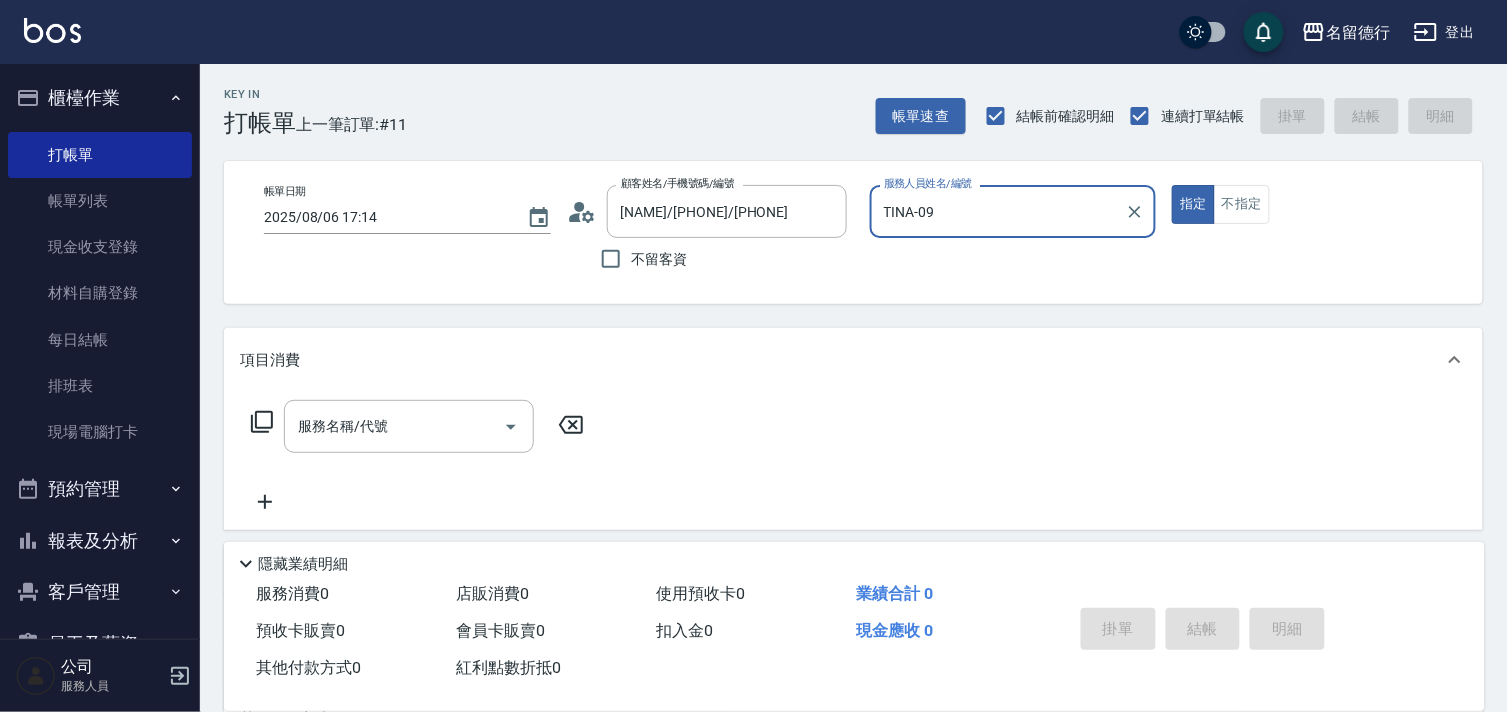 click on "TINA-09" at bounding box center (998, 211) 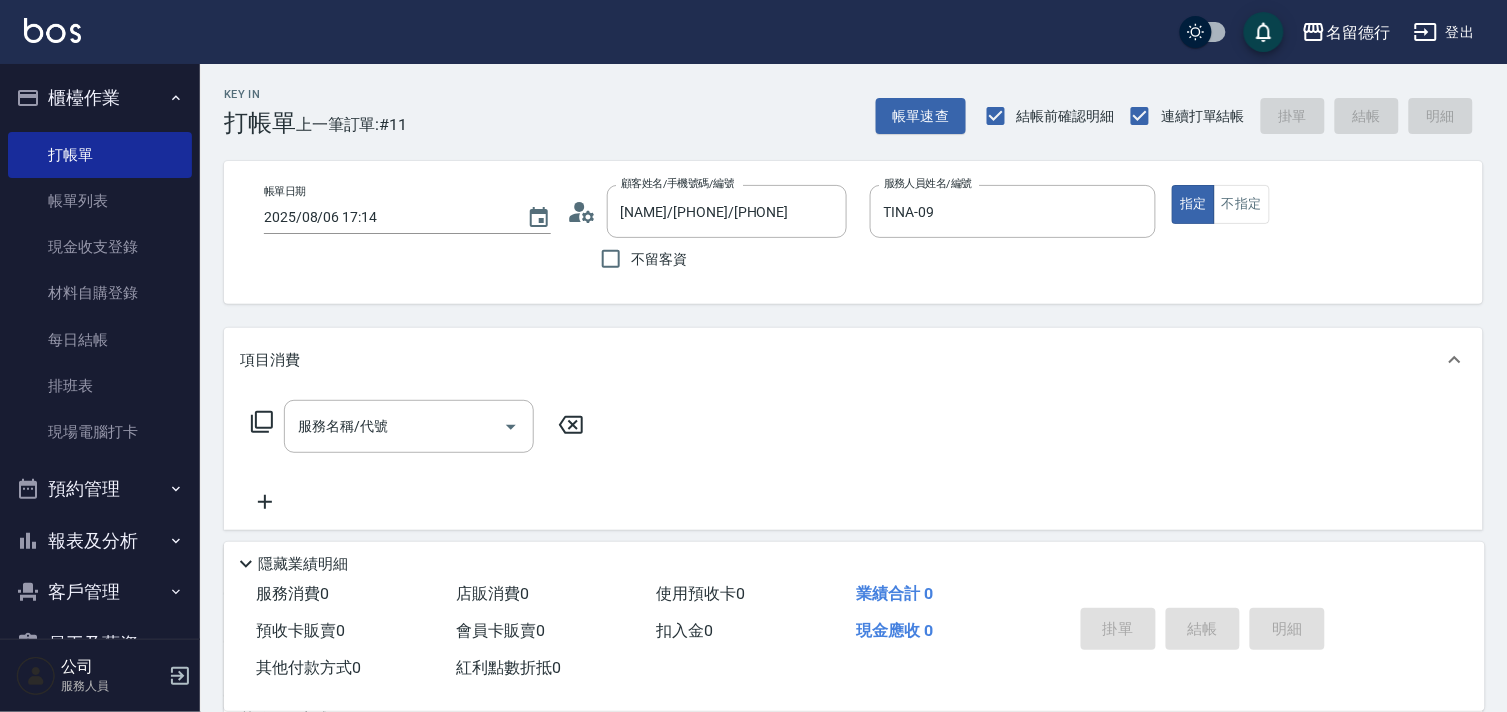 click on "項目消費" at bounding box center [853, 360] 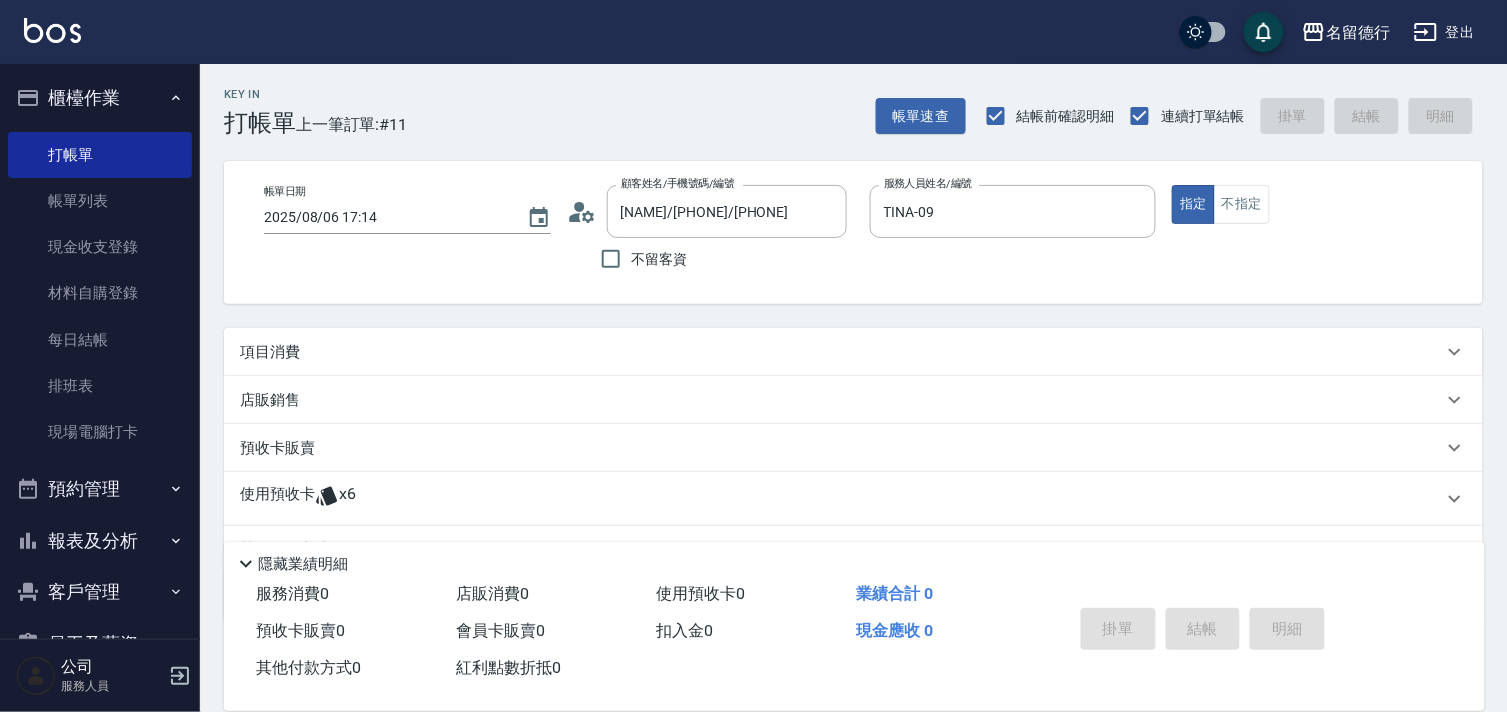 click on "項目消費" at bounding box center (853, 352) 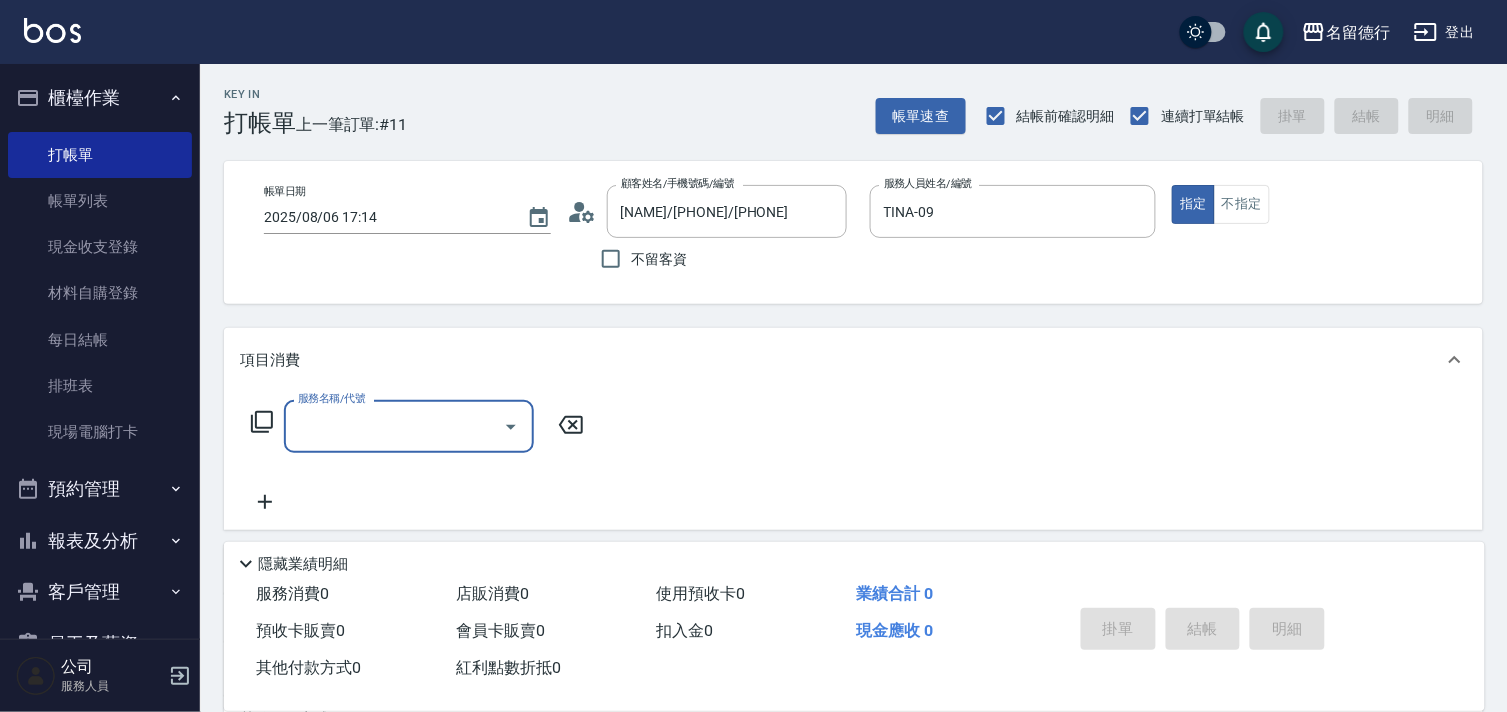 scroll, scrollTop: 0, scrollLeft: 0, axis: both 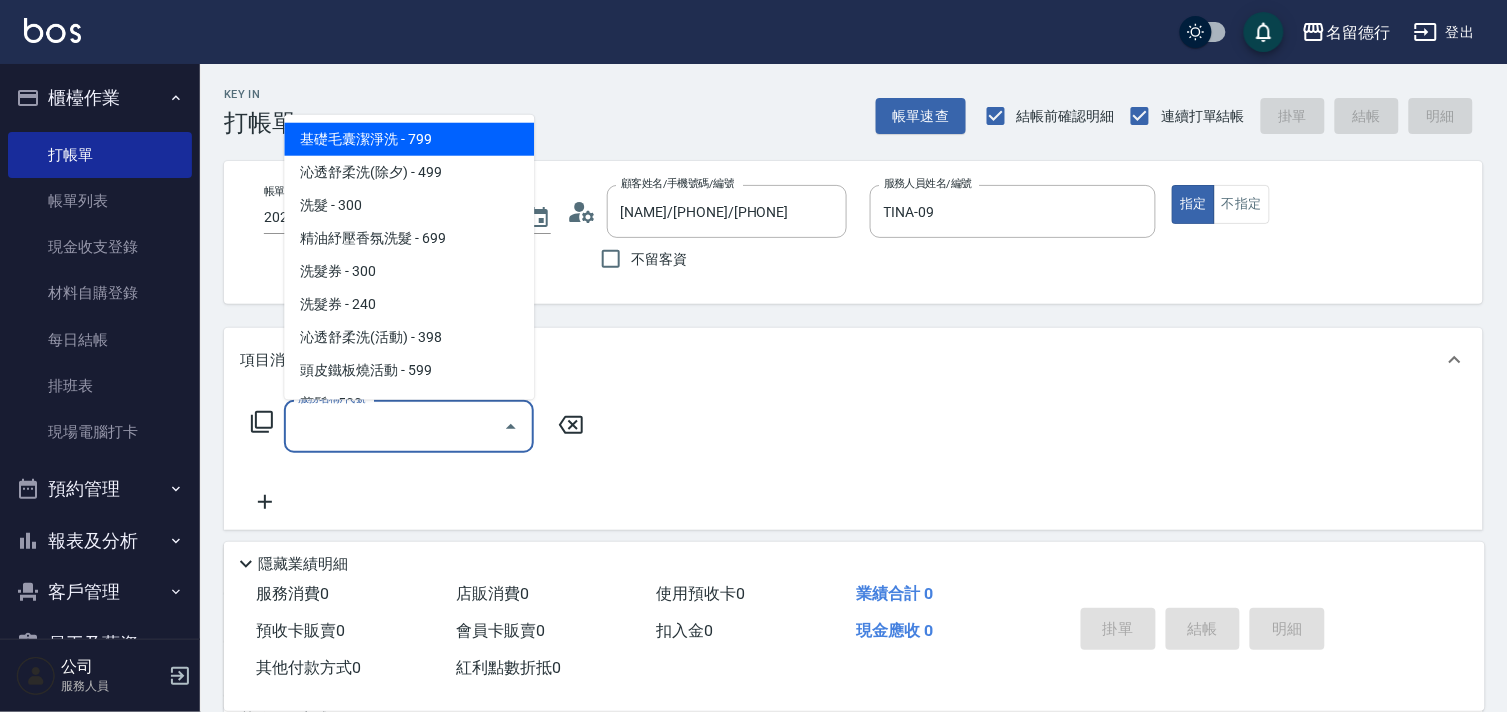 click on "服務名稱/代號" at bounding box center [394, 426] 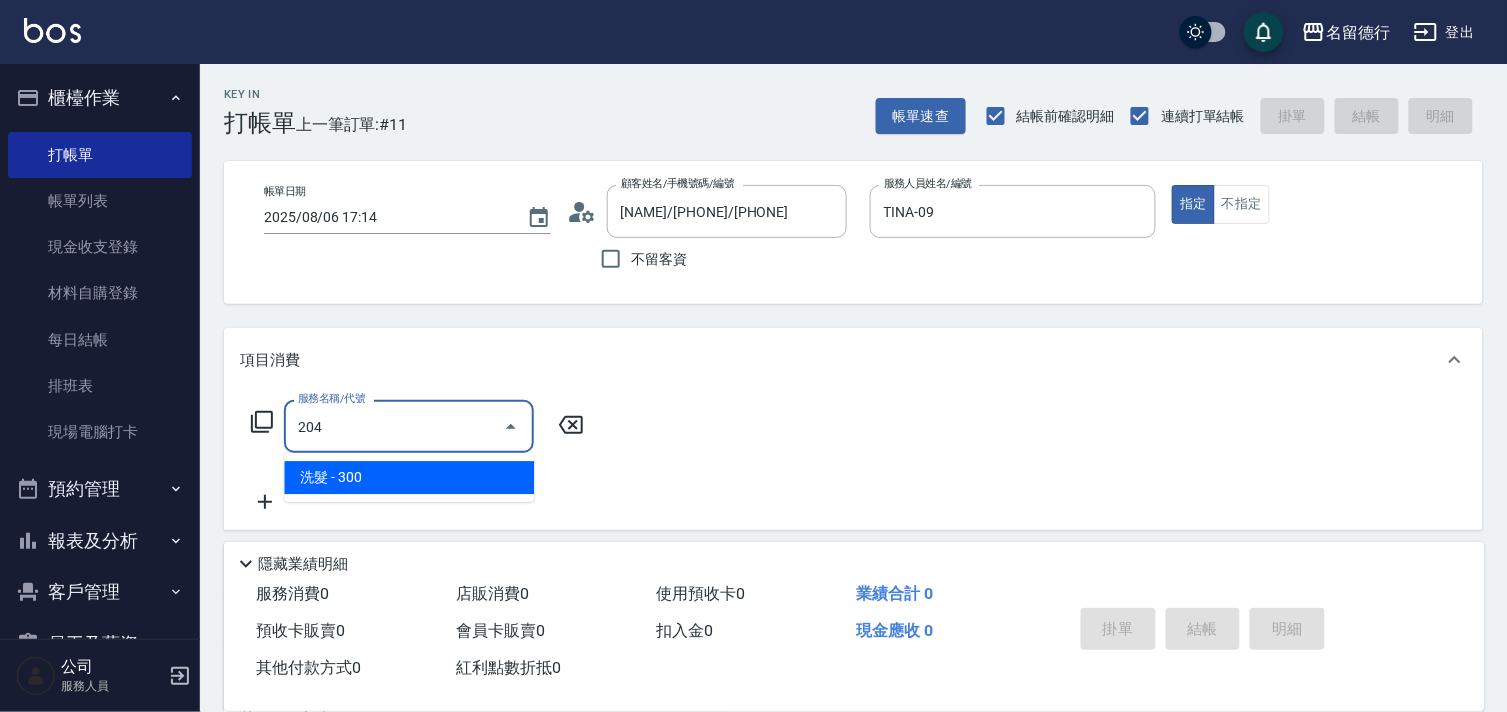 click on "洗髮 - 300" at bounding box center (409, 477) 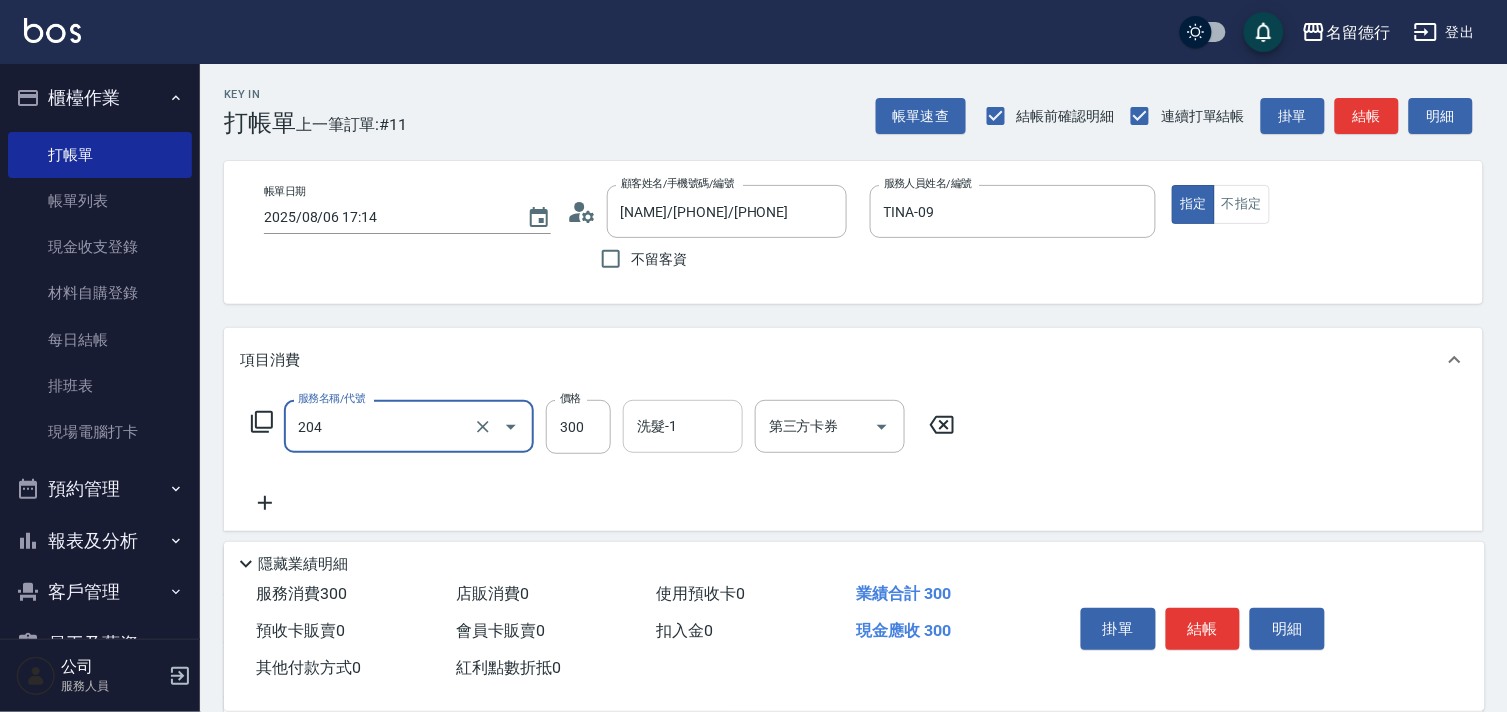 type on "洗髮(204)" 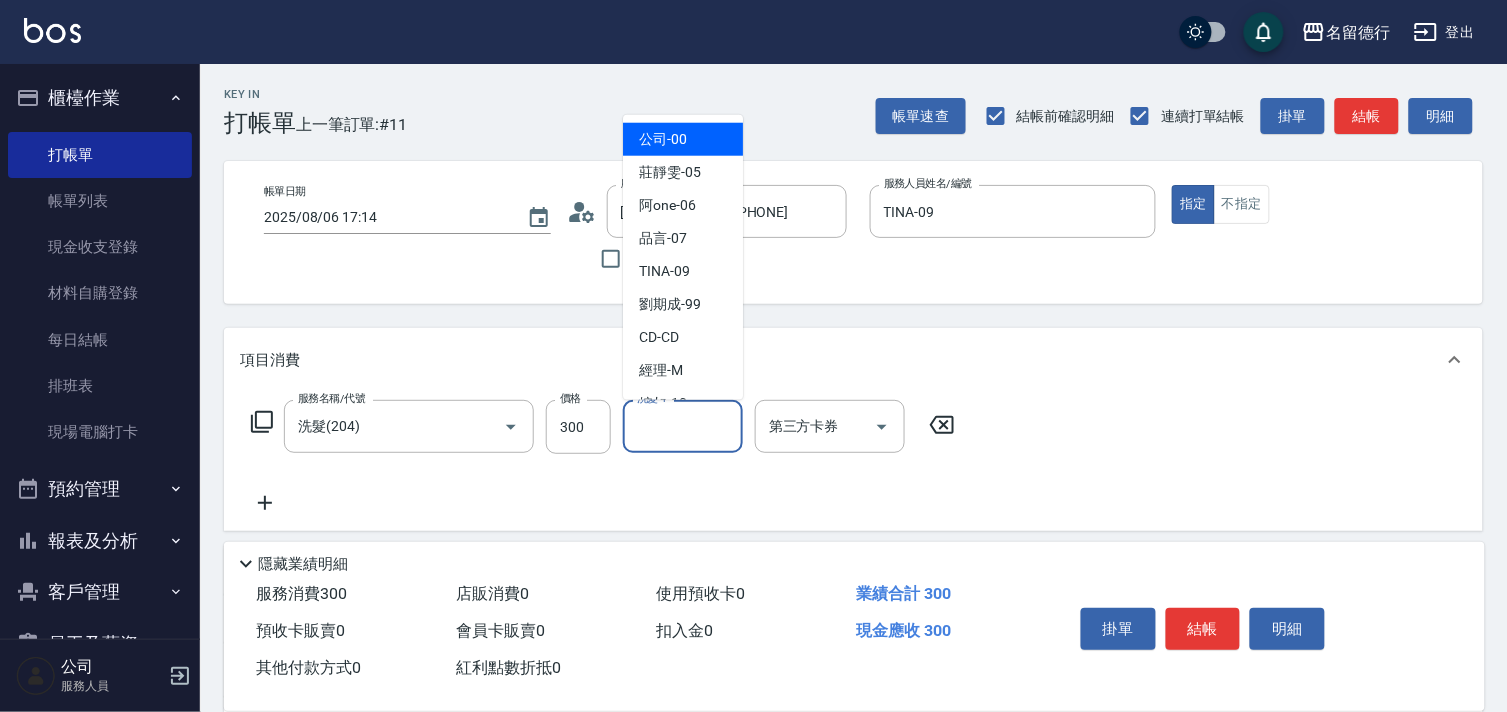 click on "洗髮-1" at bounding box center [683, 426] 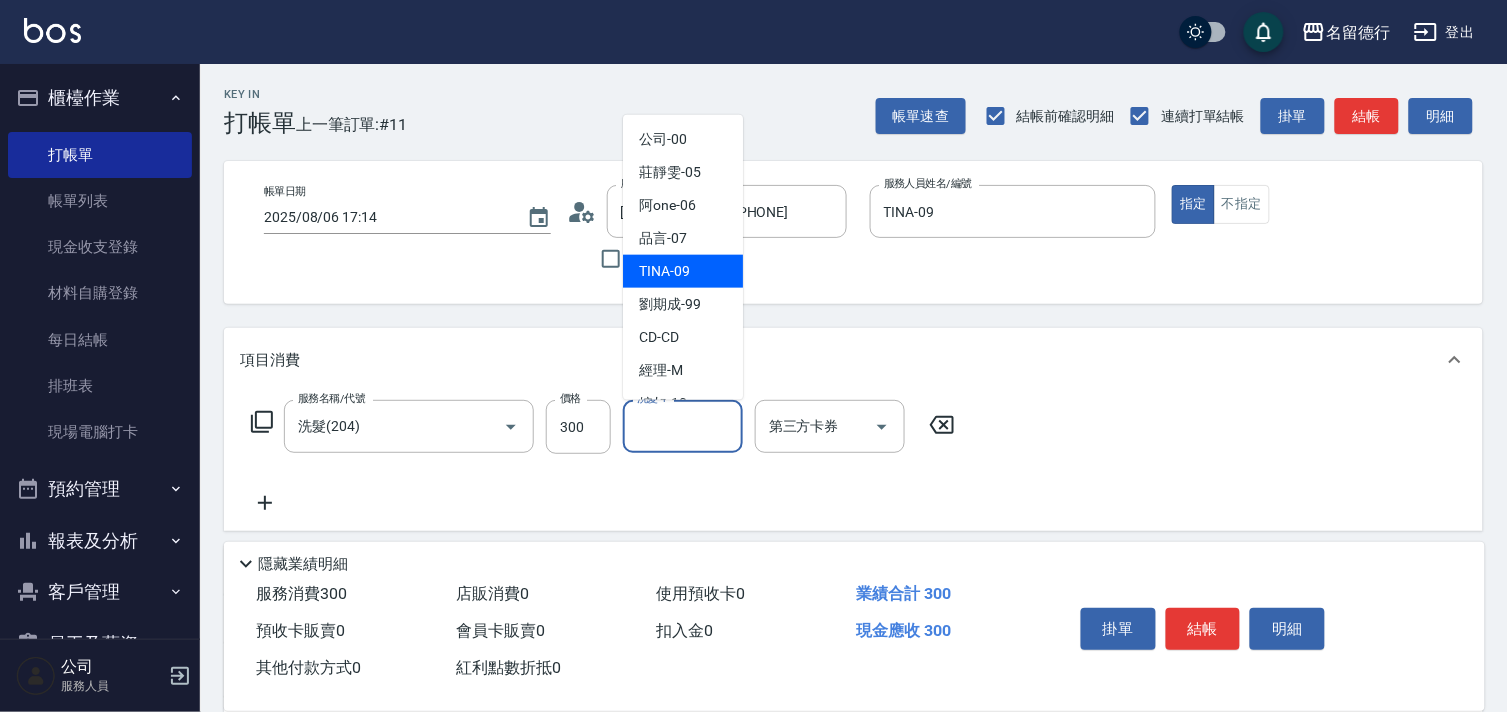 click on "[NAME] [PHONE_PREFIX]" at bounding box center (664, 271) 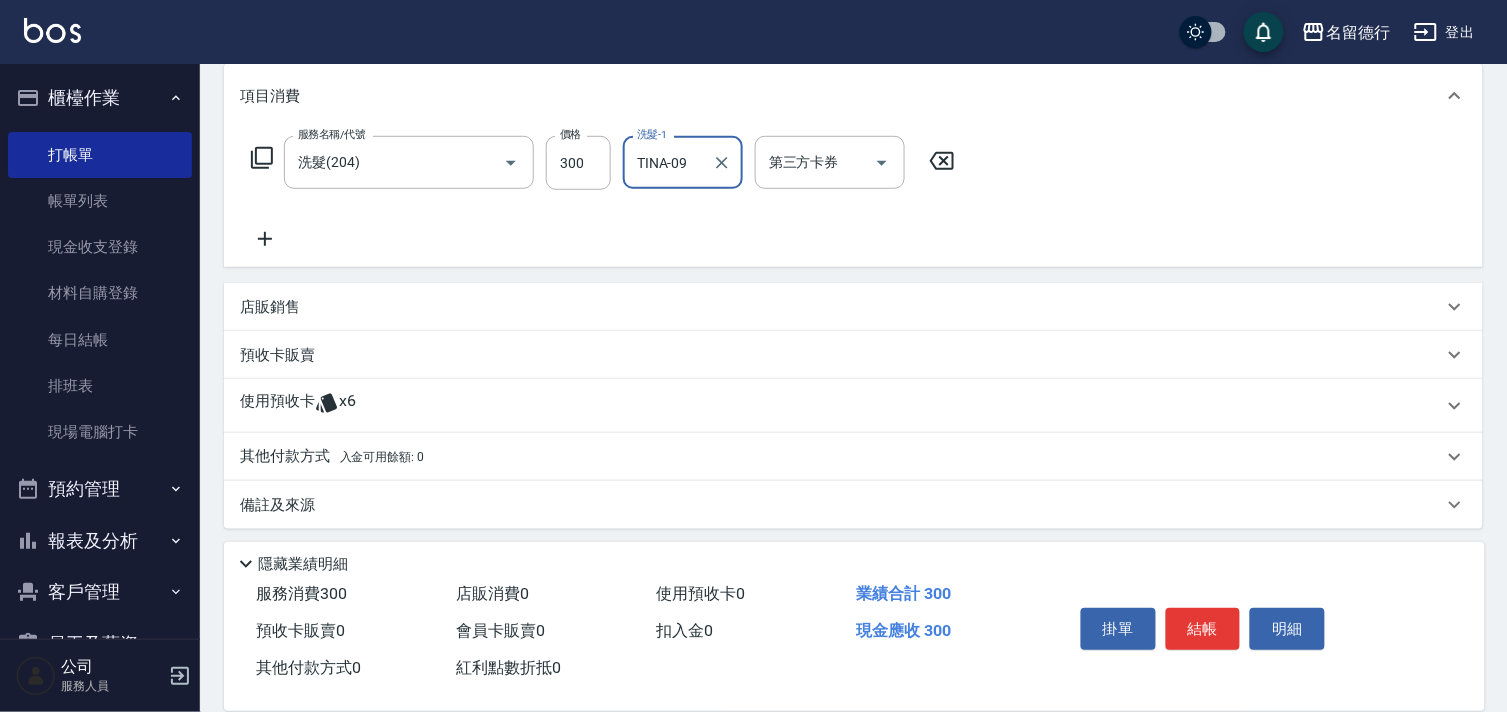 scroll, scrollTop: 270, scrollLeft: 0, axis: vertical 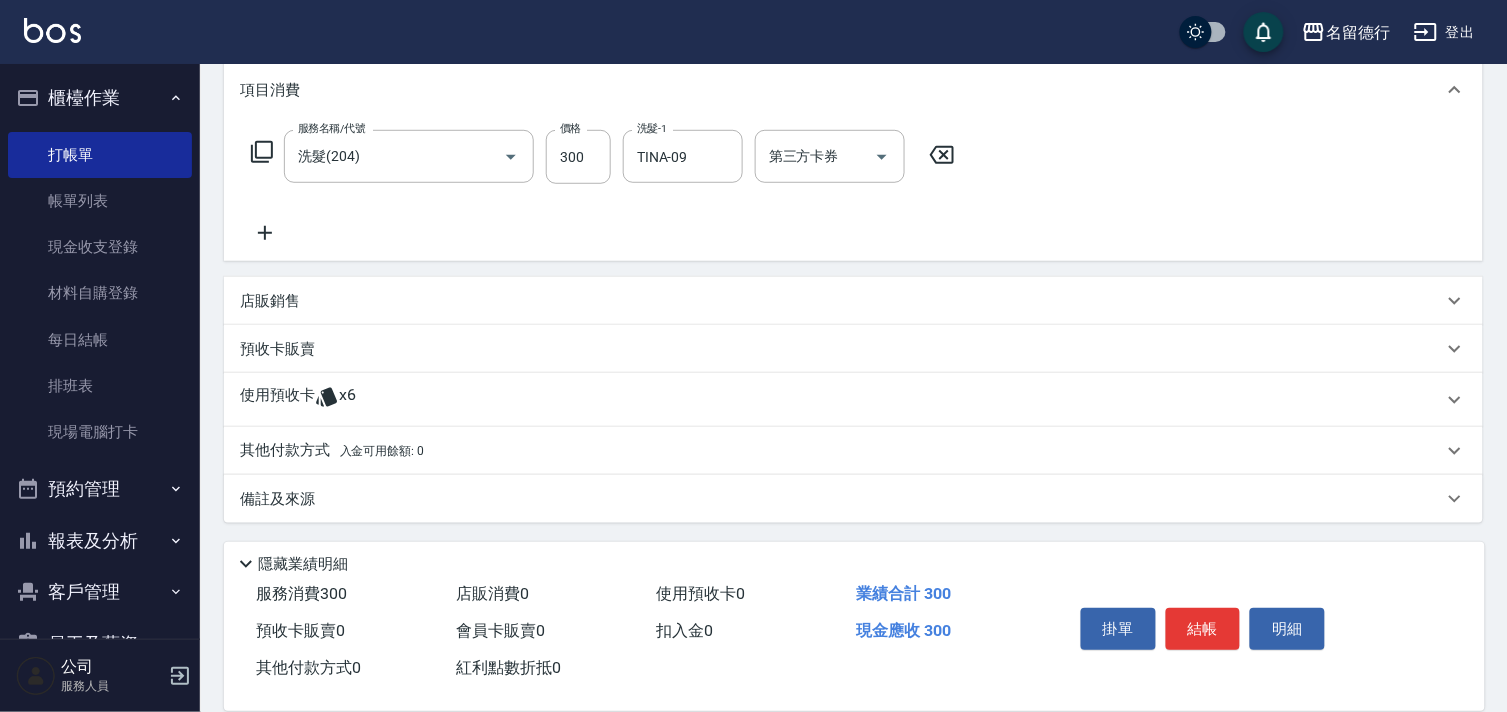 click on "使用預收卡" at bounding box center (277, 400) 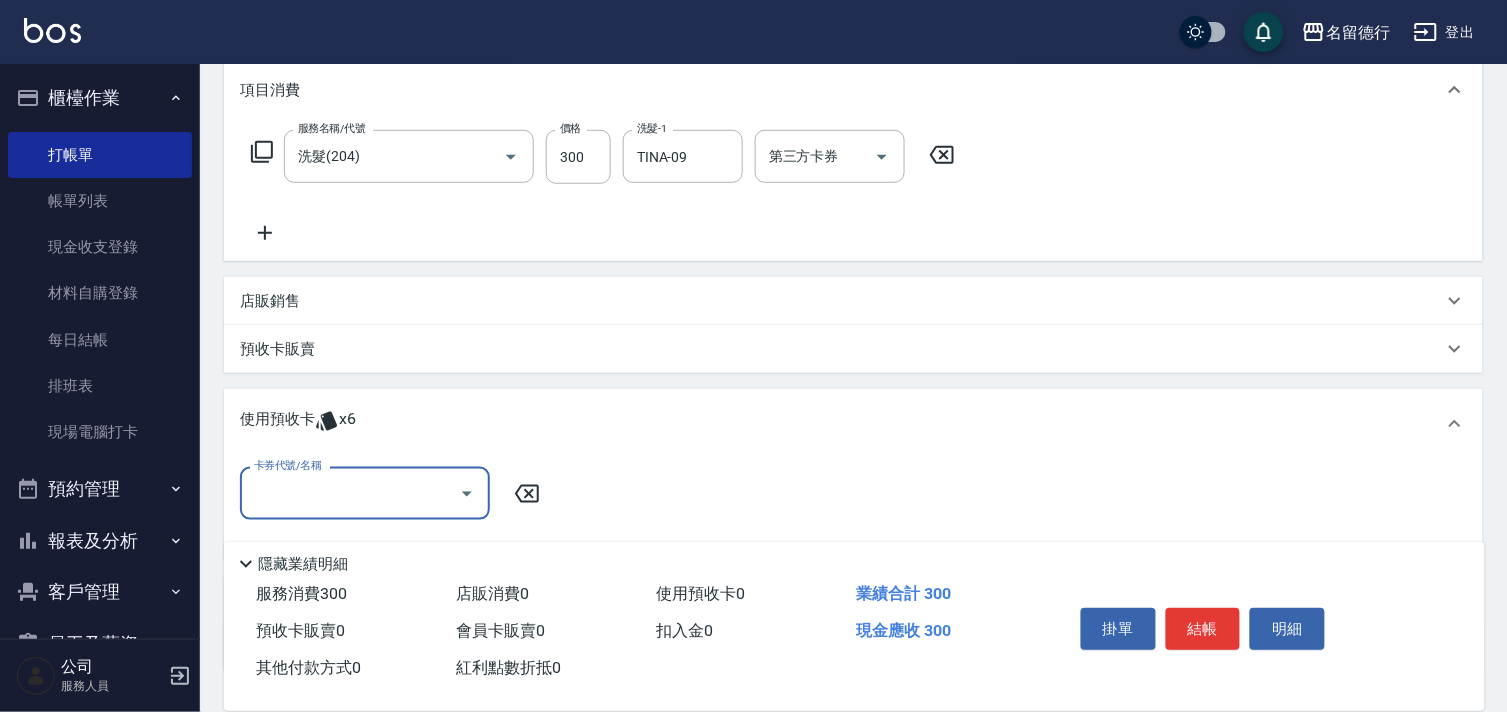 scroll, scrollTop: 1, scrollLeft: 0, axis: vertical 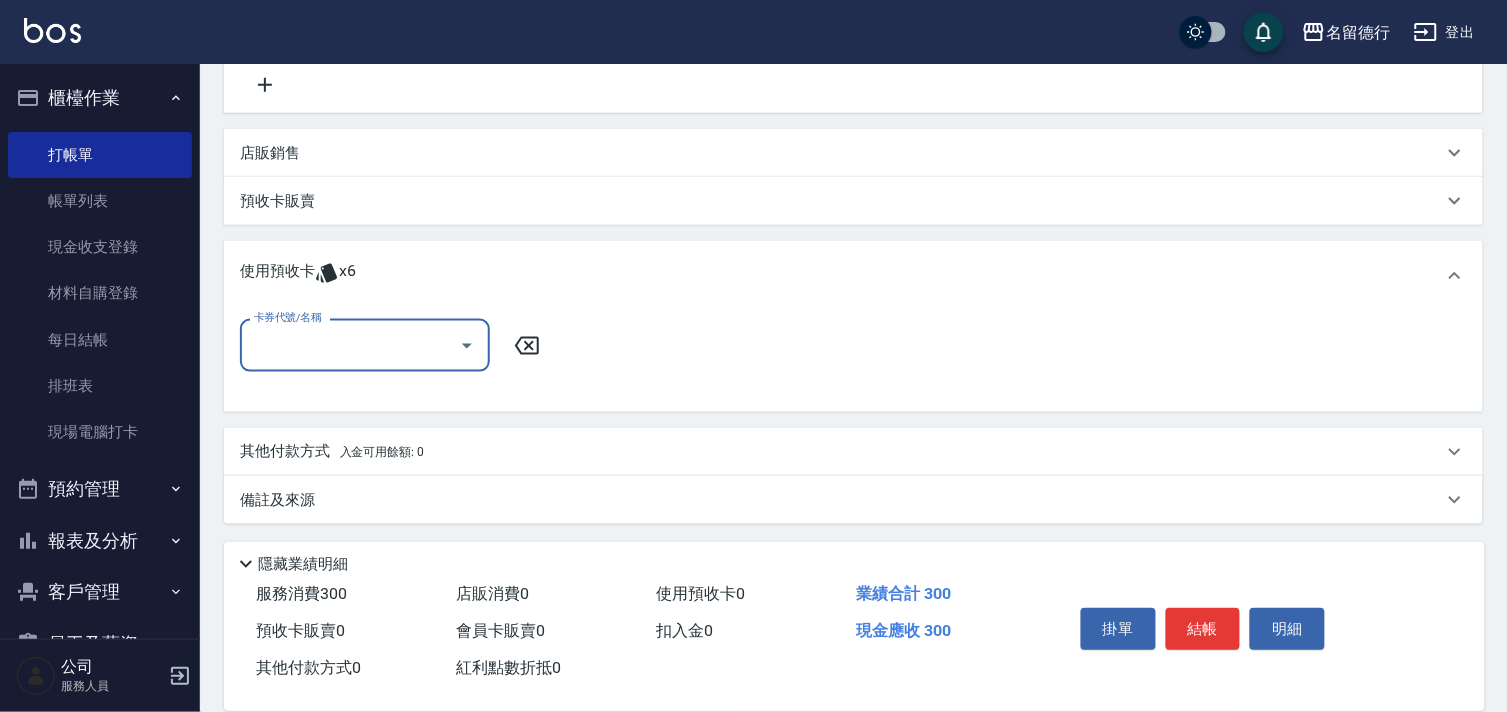 click on "卡券代號/名稱" at bounding box center [350, 345] 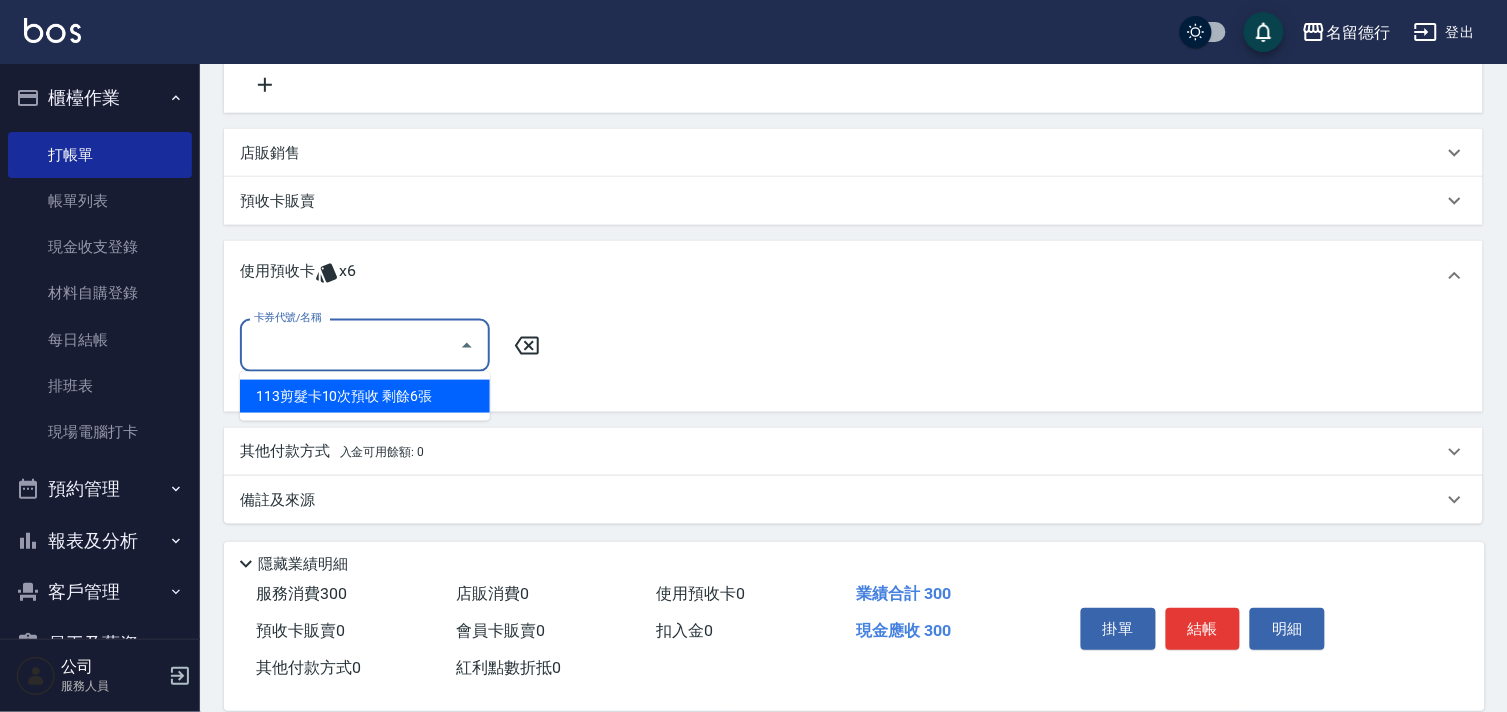 click on "113剪髮卡10次預收 剩餘6張" at bounding box center [365, 396] 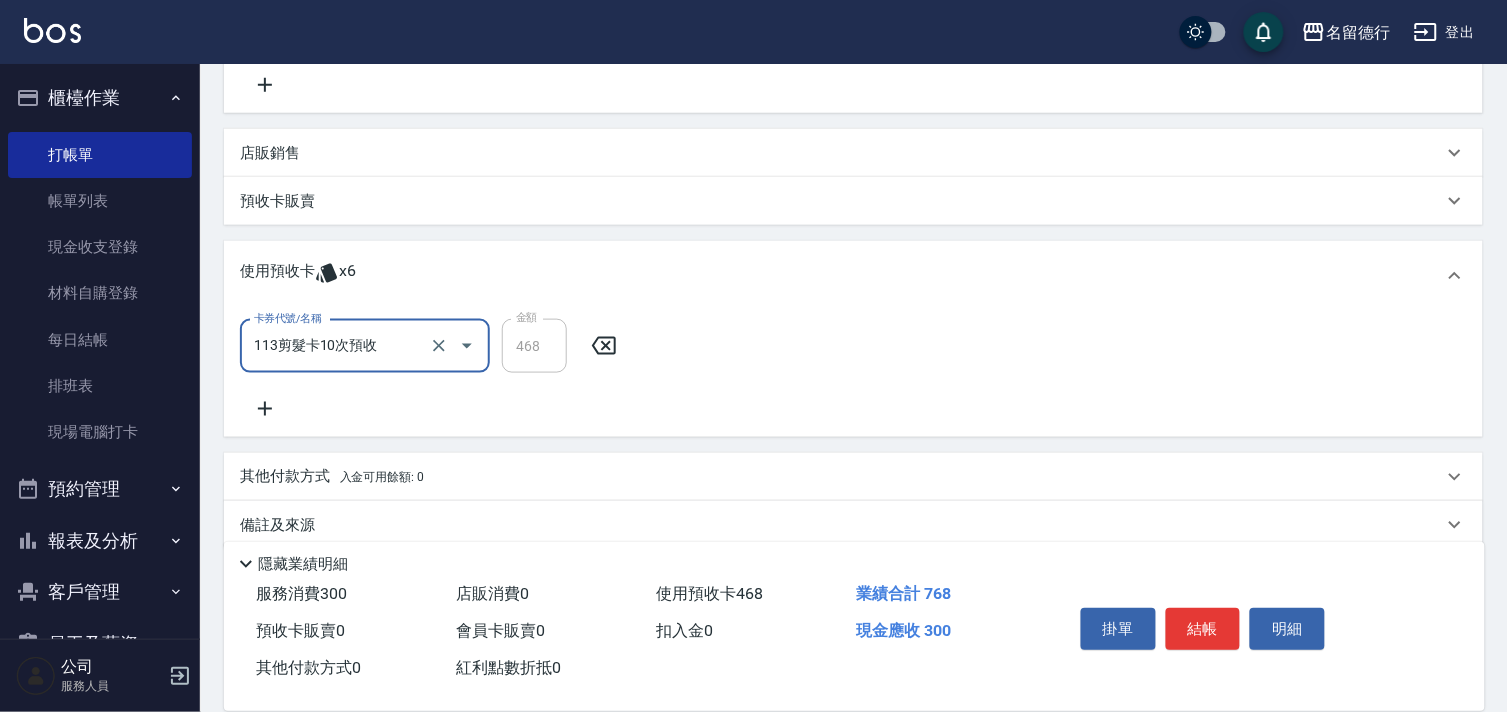 scroll, scrollTop: 0, scrollLeft: 0, axis: both 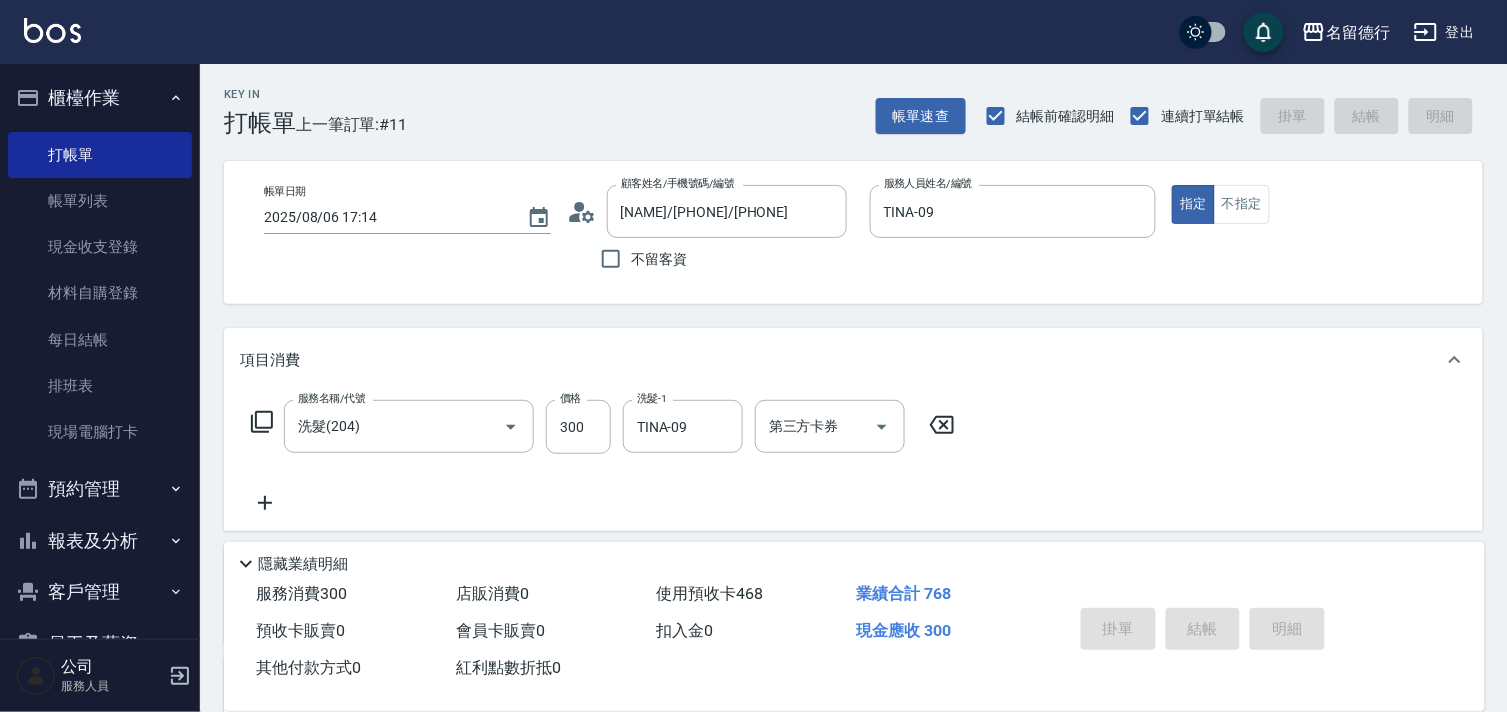 type on "2025/08/06 17:15" 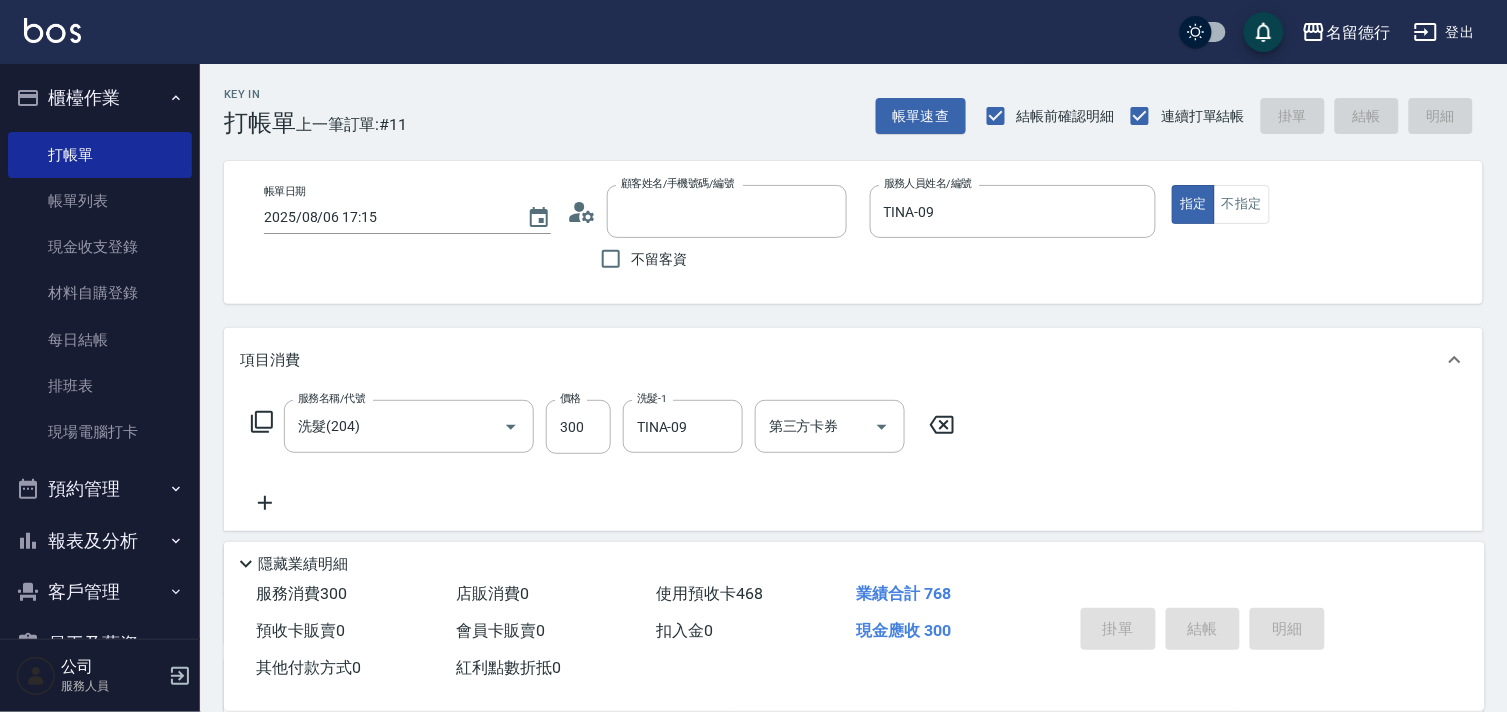 type 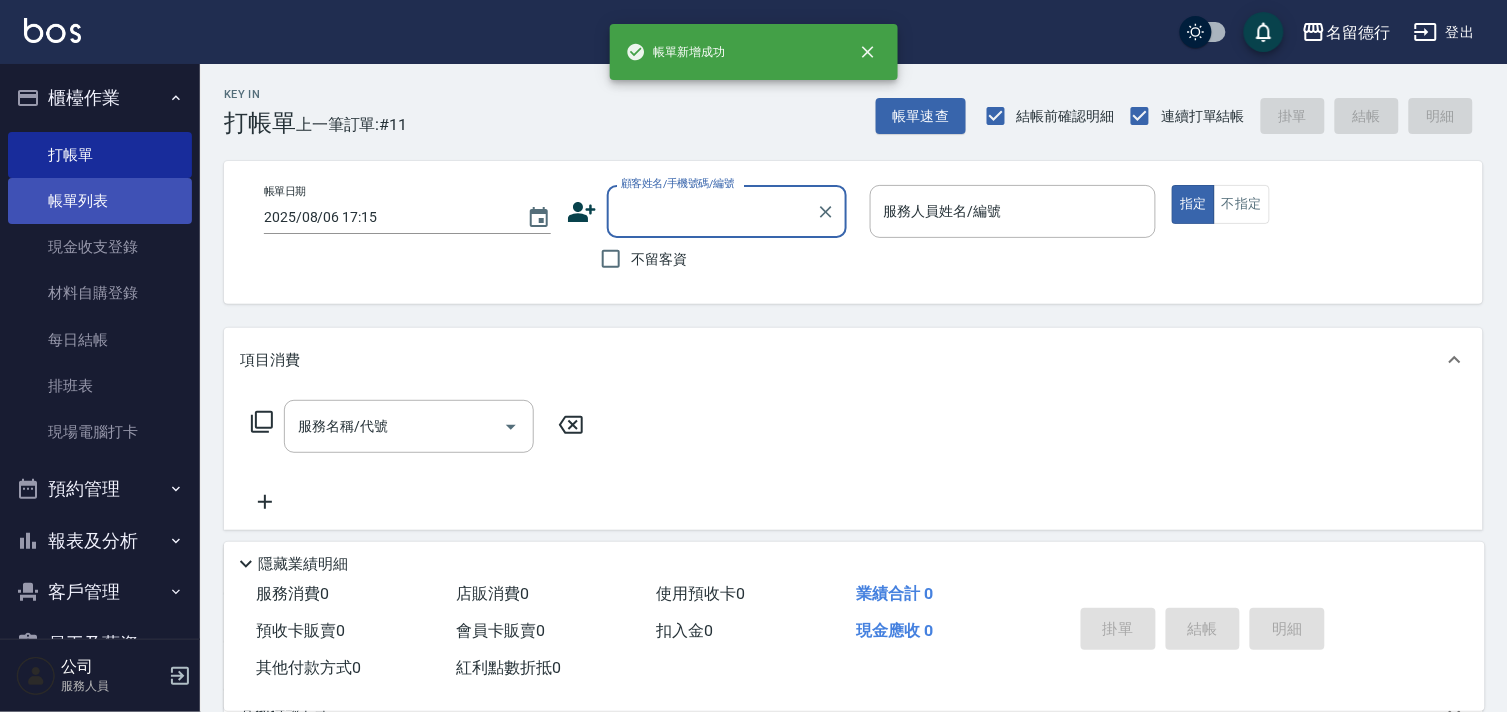 scroll, scrollTop: 0, scrollLeft: 0, axis: both 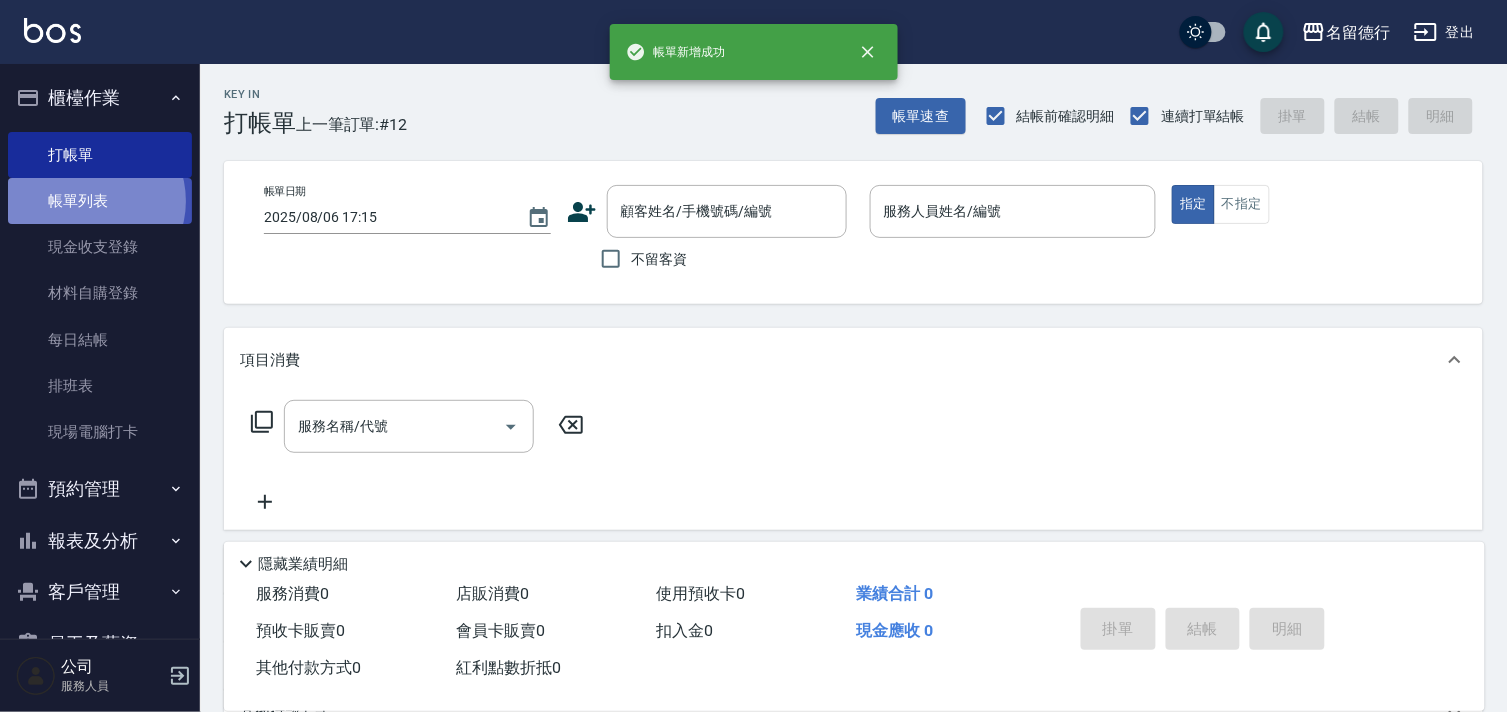 click on "帳單列表" at bounding box center [100, 201] 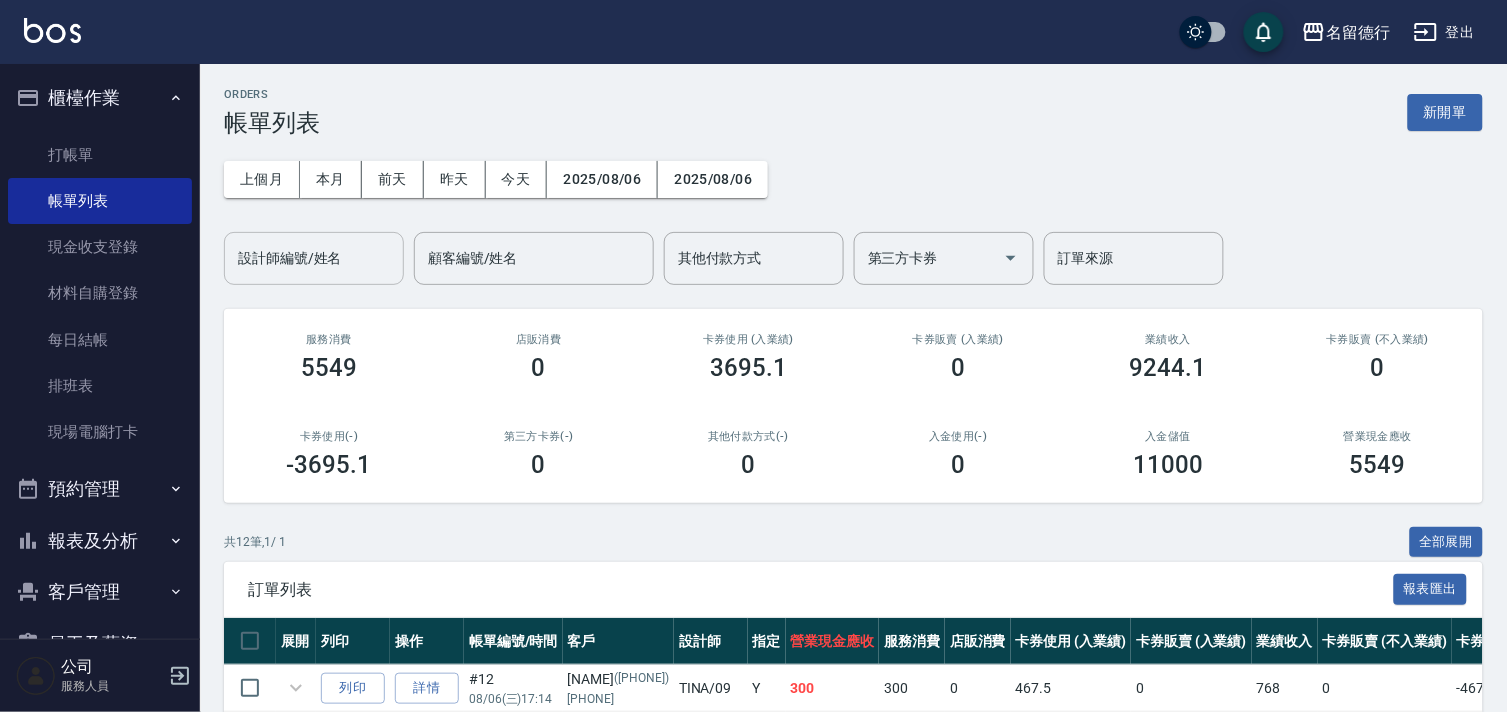 click on "設計師編號/姓名 設計師編號/姓名" at bounding box center (314, 258) 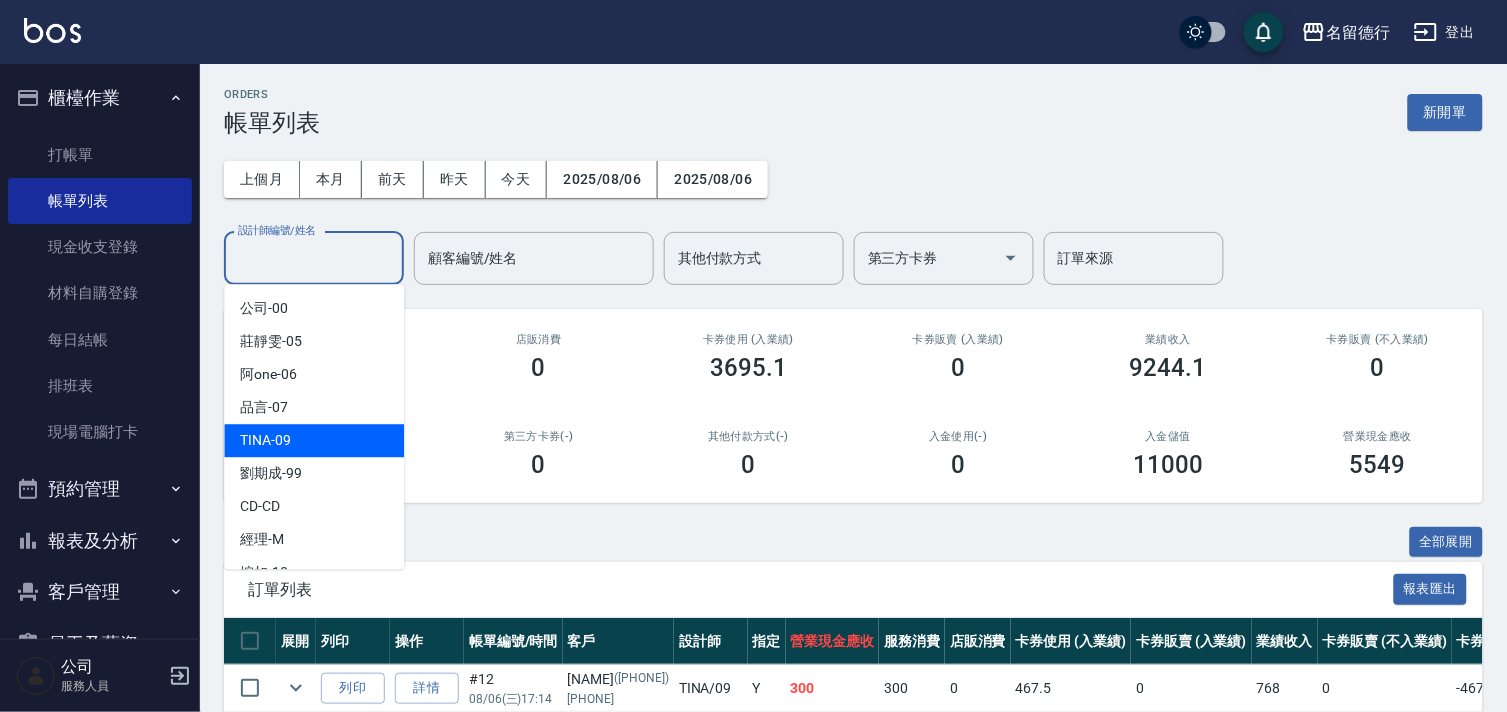 click on "[NAME] [PHONE_PREFIX]" at bounding box center (265, 440) 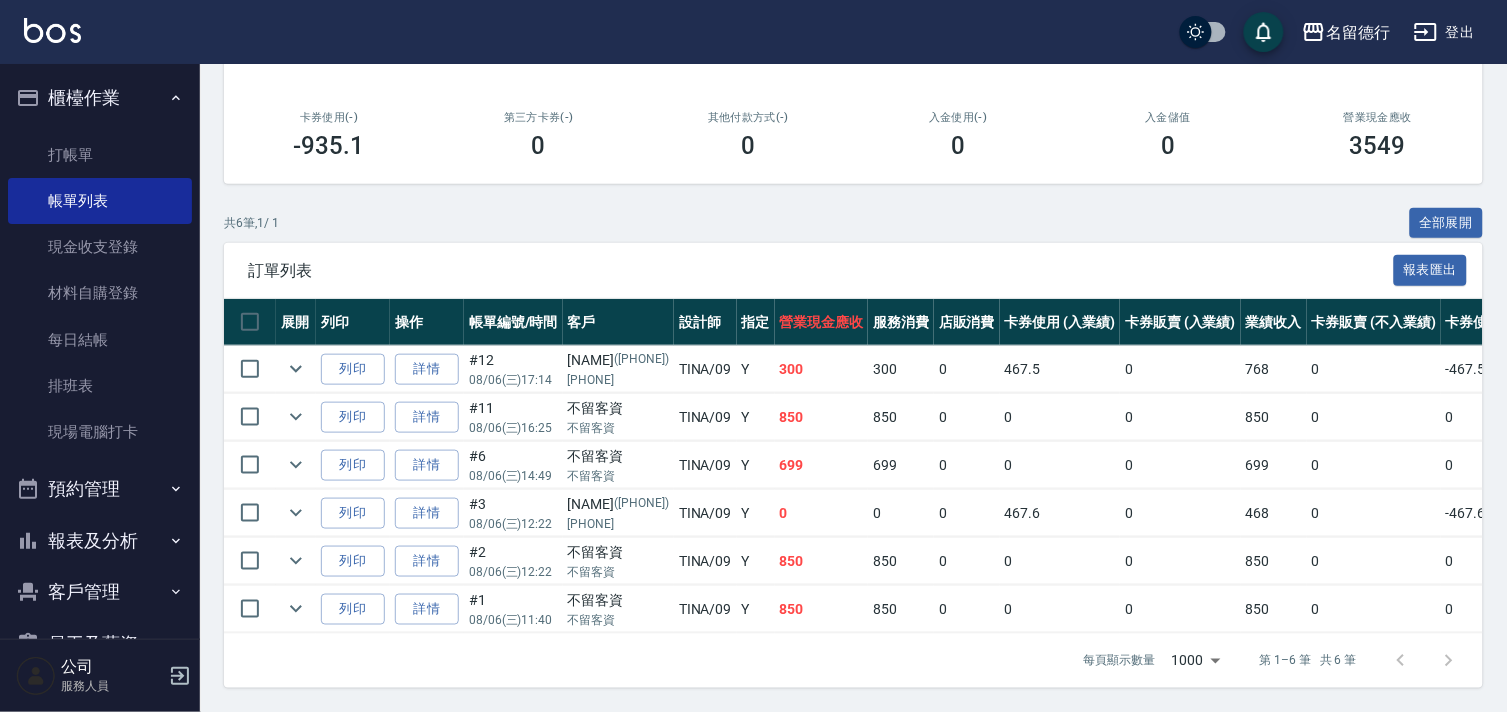 scroll, scrollTop: 336, scrollLeft: 0, axis: vertical 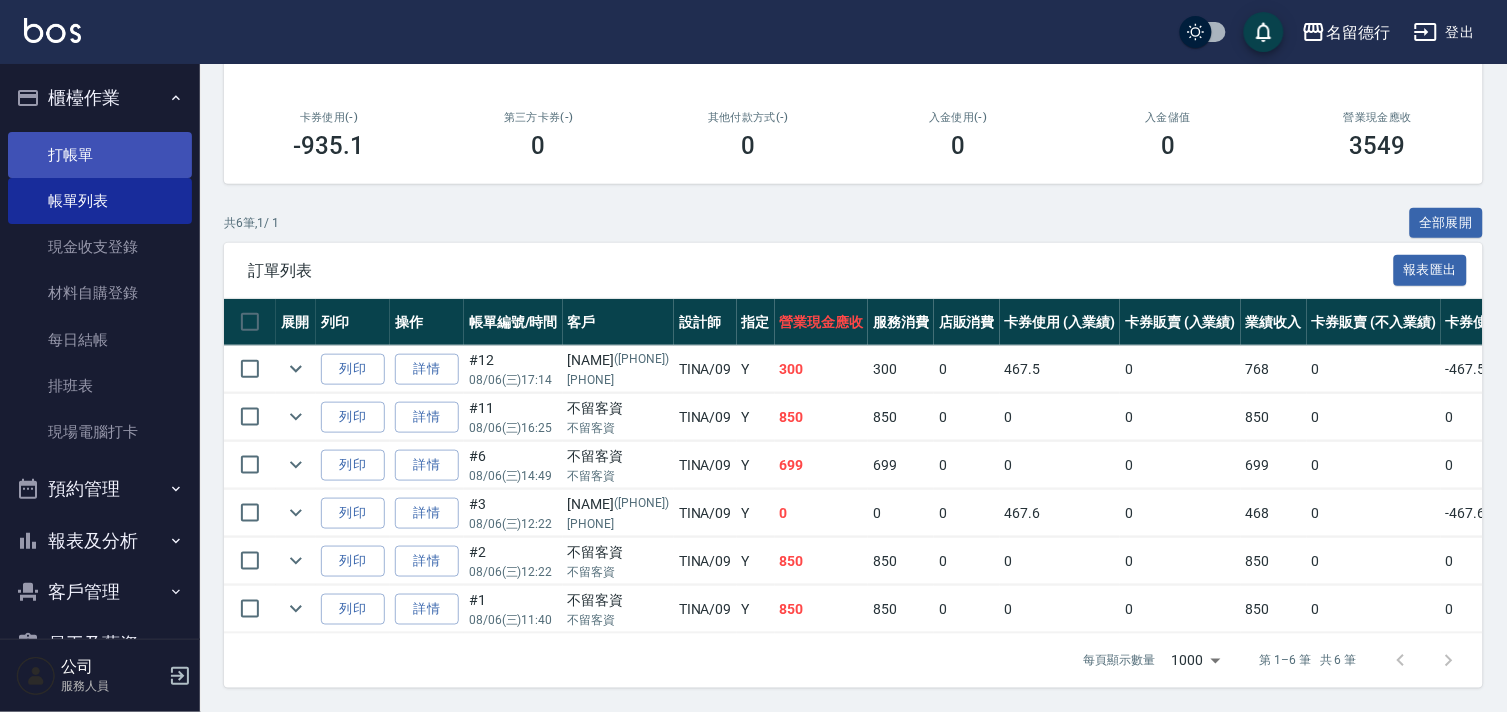click on "打帳單" at bounding box center [100, 155] 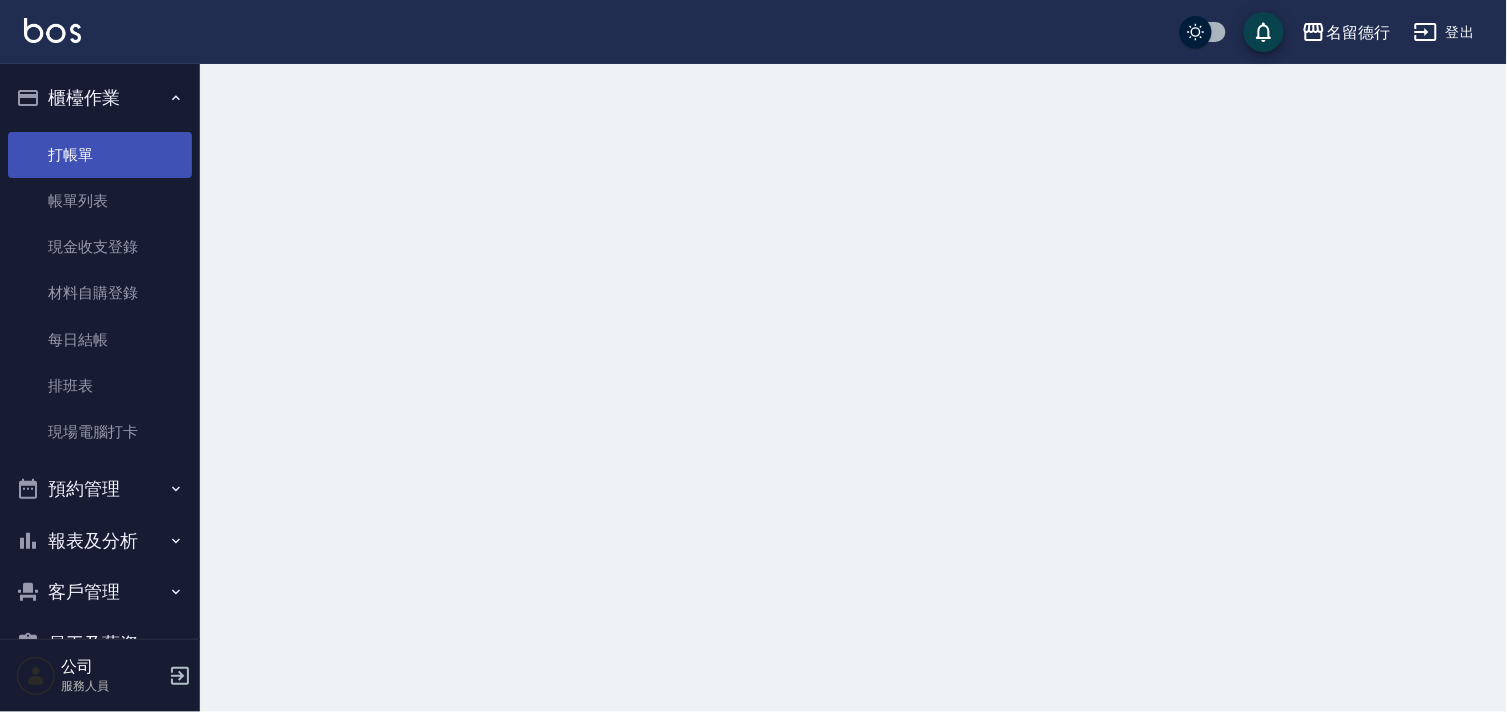 scroll, scrollTop: 0, scrollLeft: 0, axis: both 